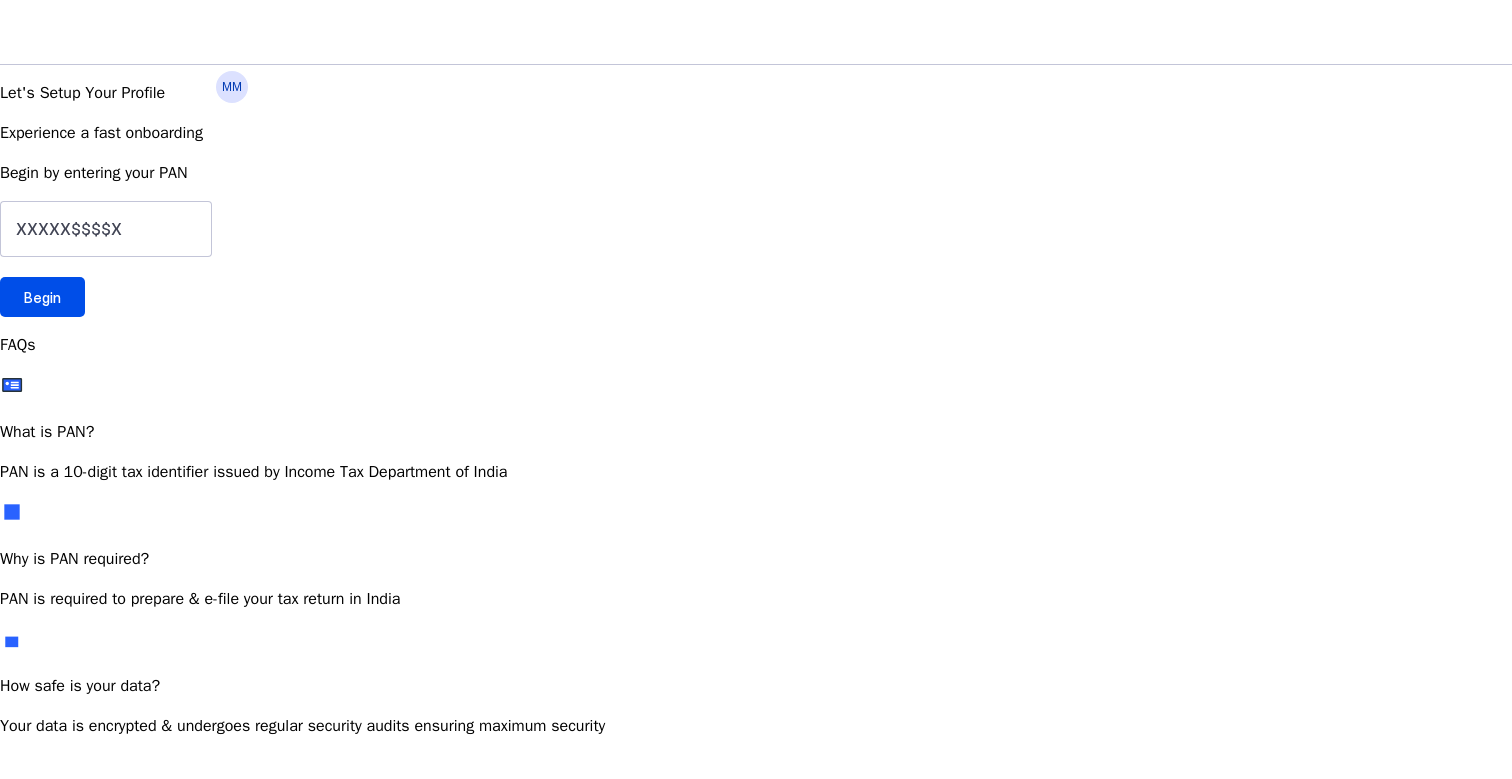 scroll, scrollTop: 0, scrollLeft: 0, axis: both 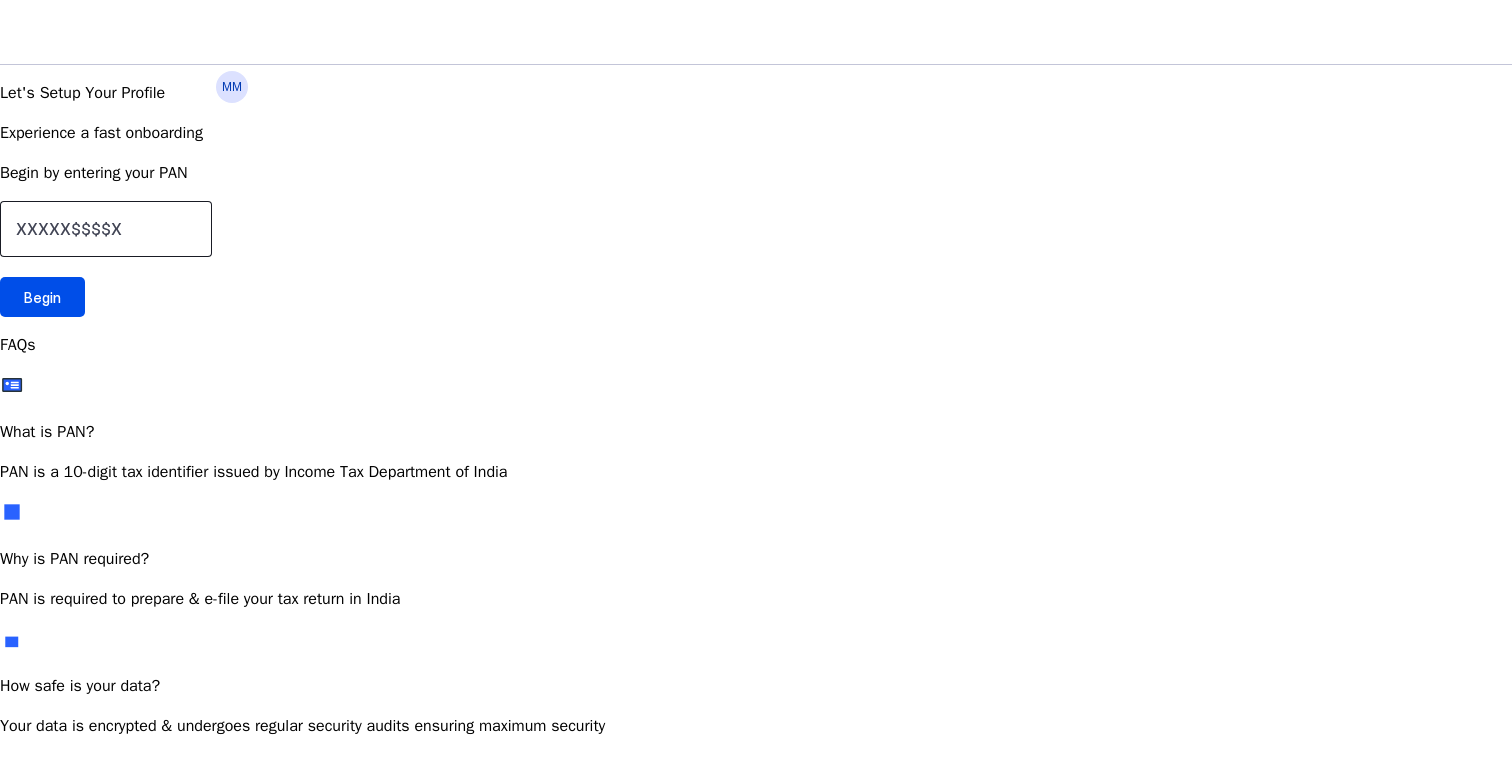 click at bounding box center (106, 229) 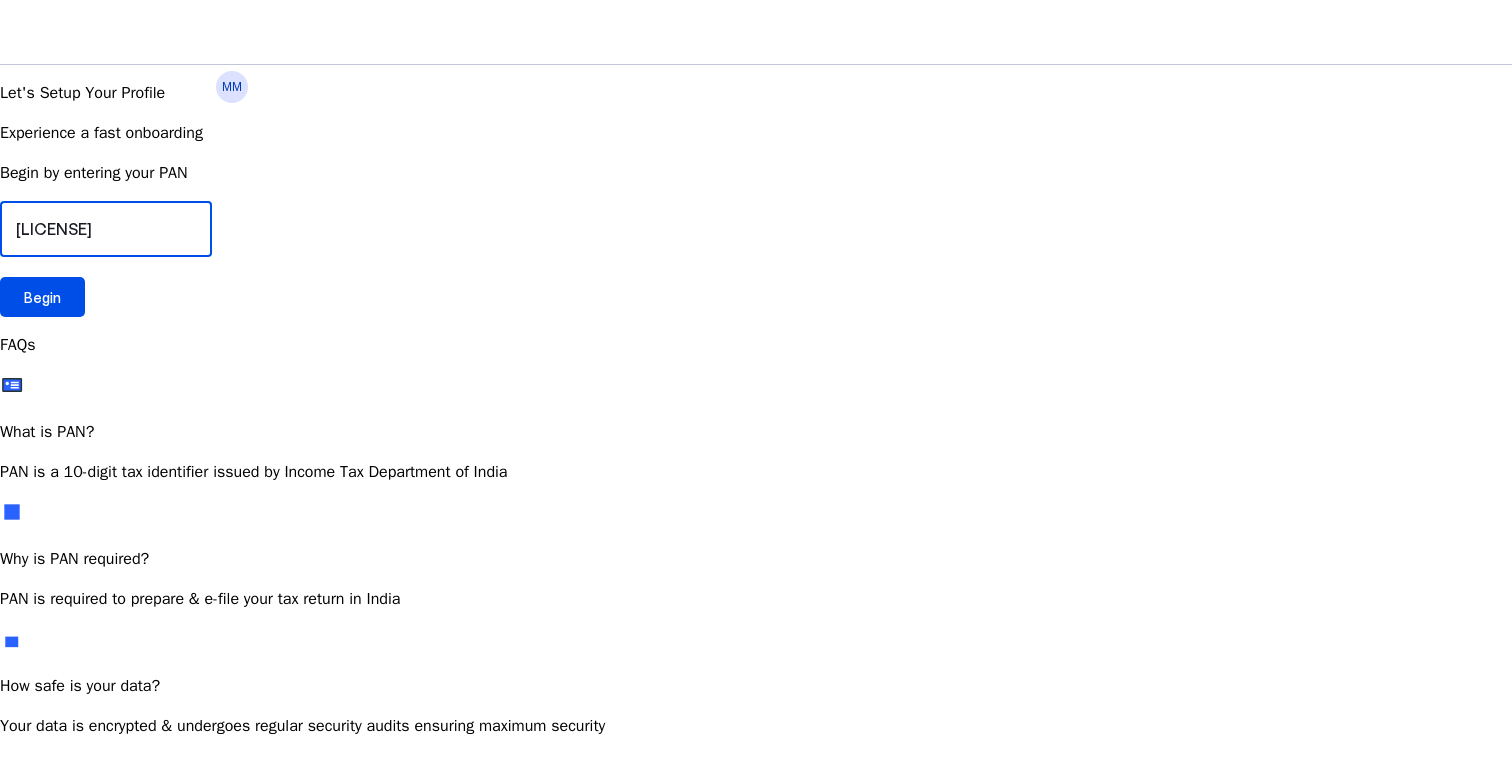 type on "[LICENSE]" 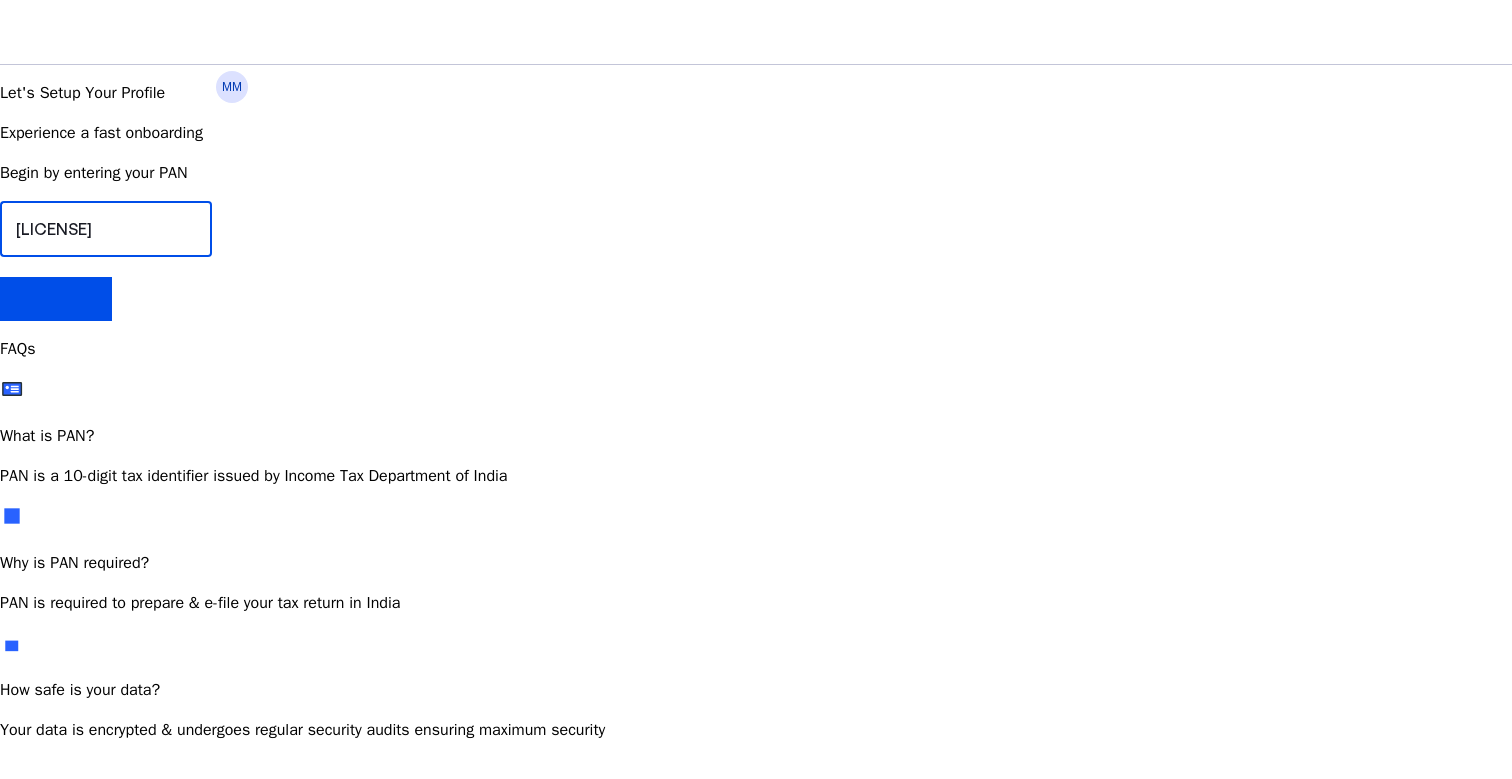 scroll, scrollTop: 0, scrollLeft: 0, axis: both 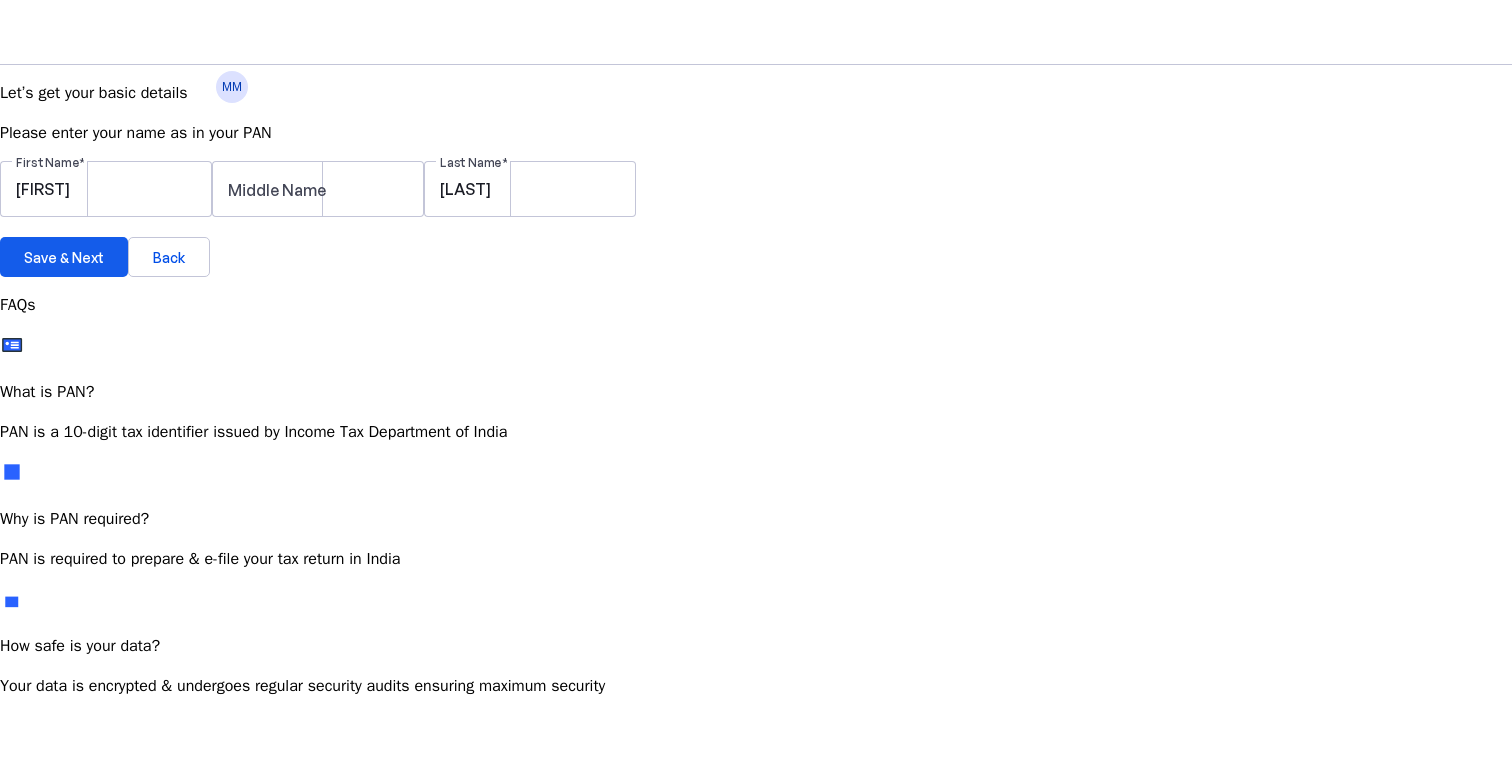 click at bounding box center (64, 257) 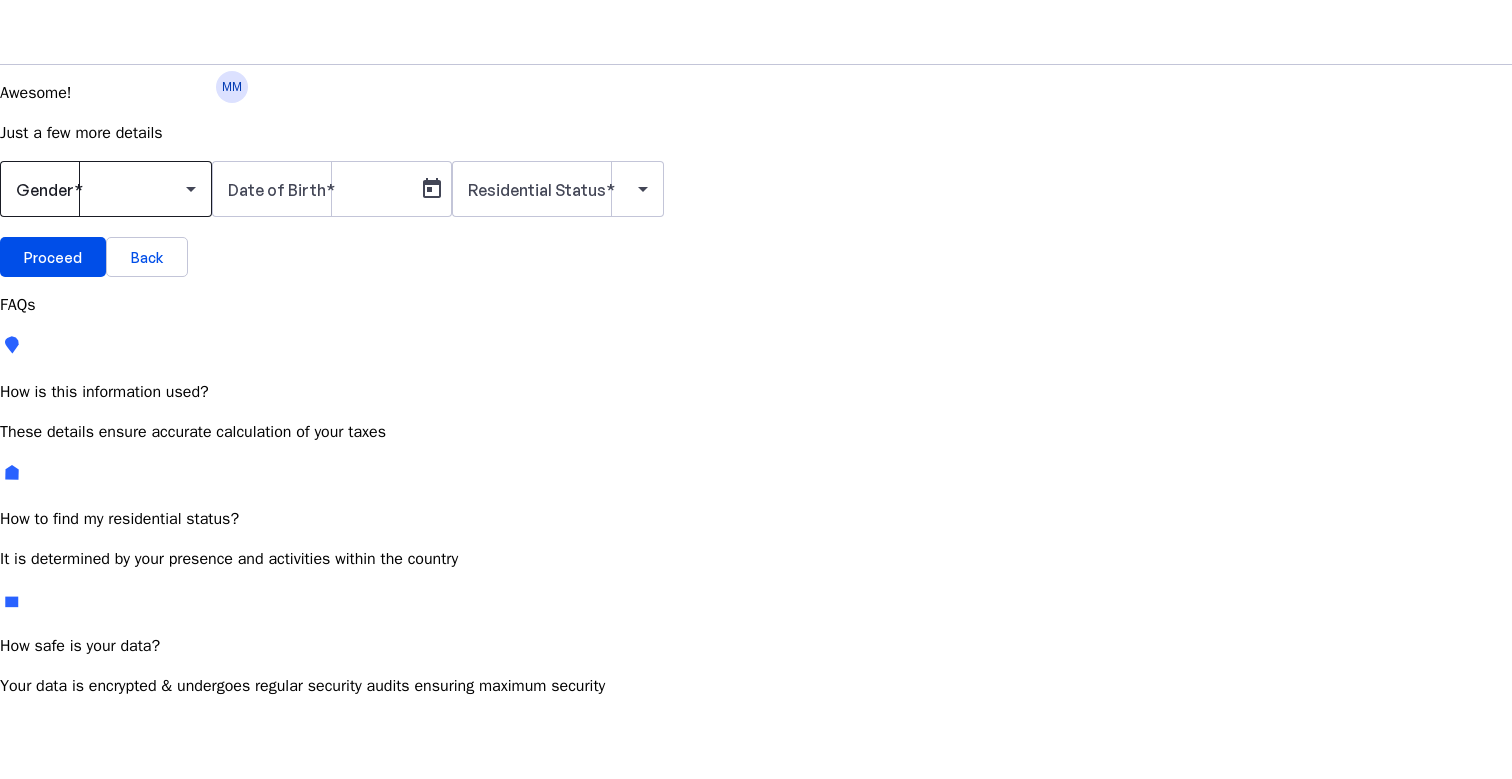 click at bounding box center (101, 189) 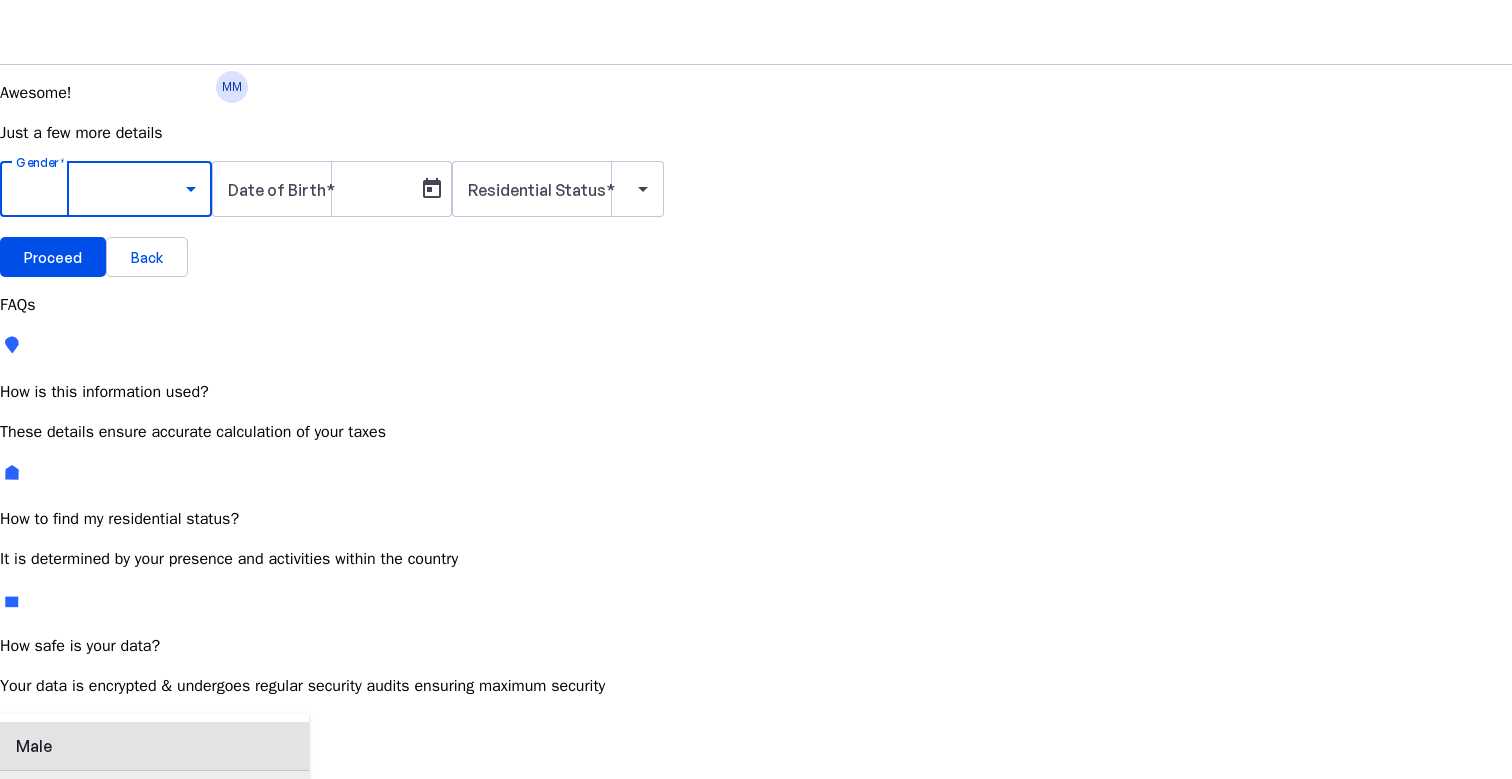 click on "Female" at bounding box center [154, 795] 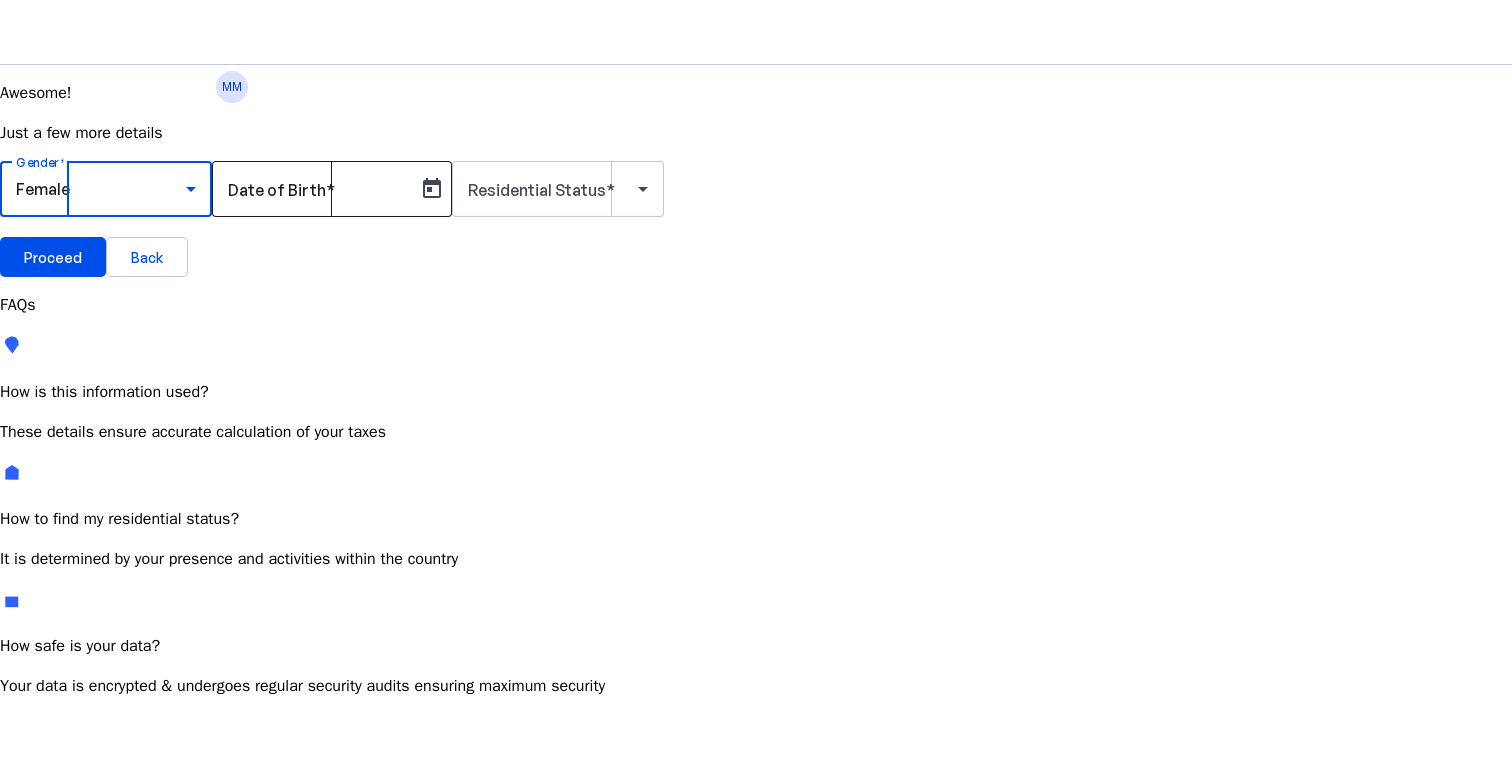 click on "Date of Birth" at bounding box center (318, 189) 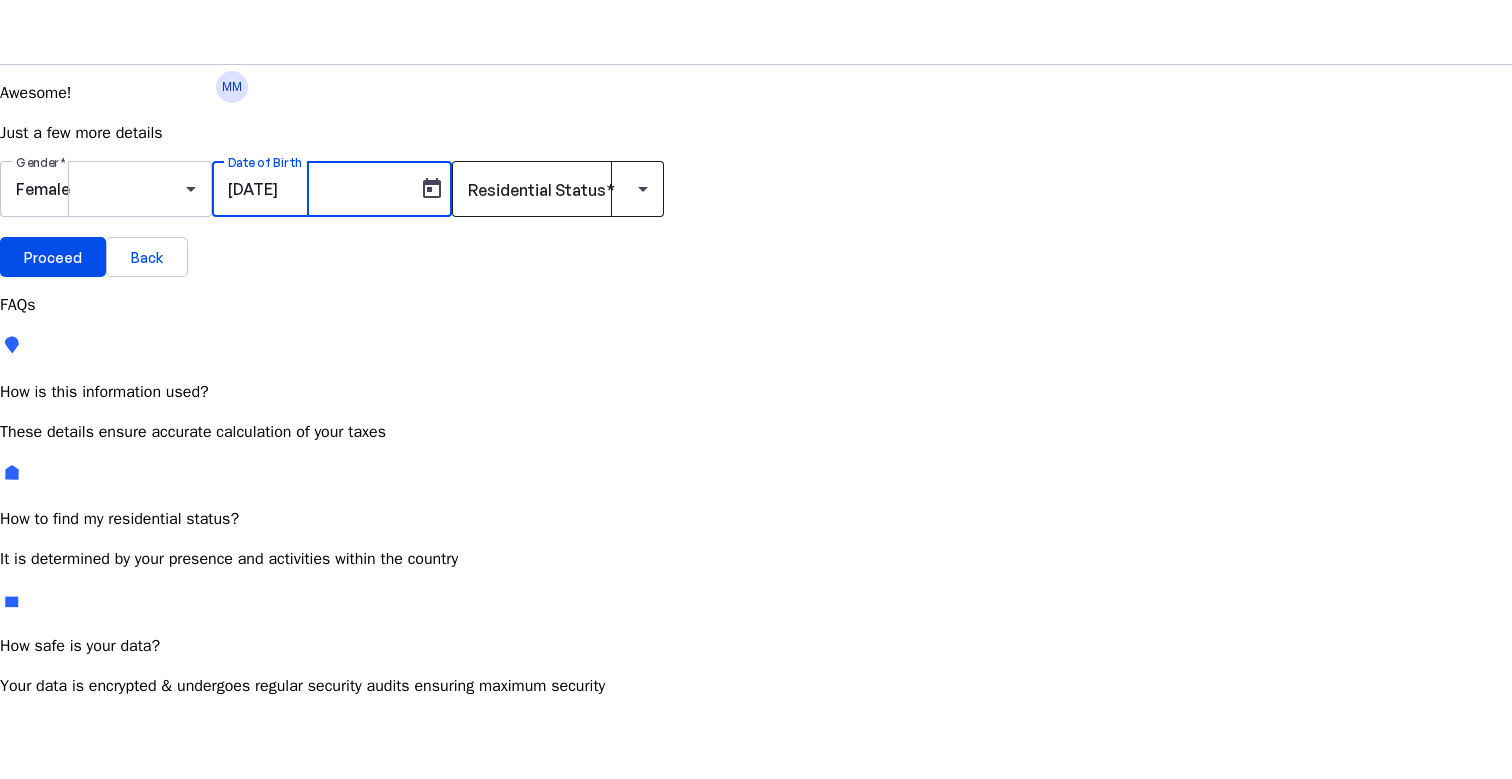 click at bounding box center [553, 189] 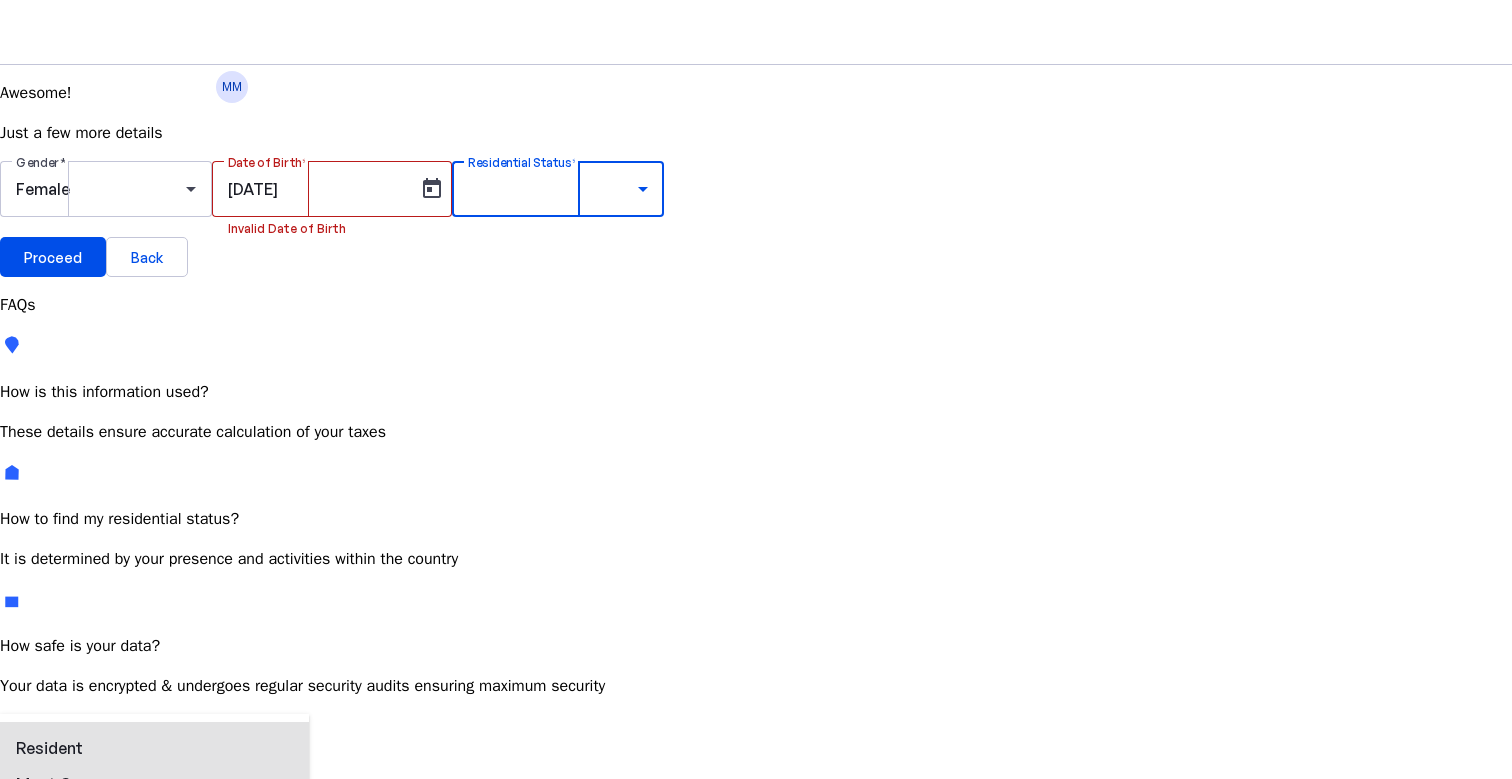 click on "Resident Most Common" at bounding box center [72, 766] 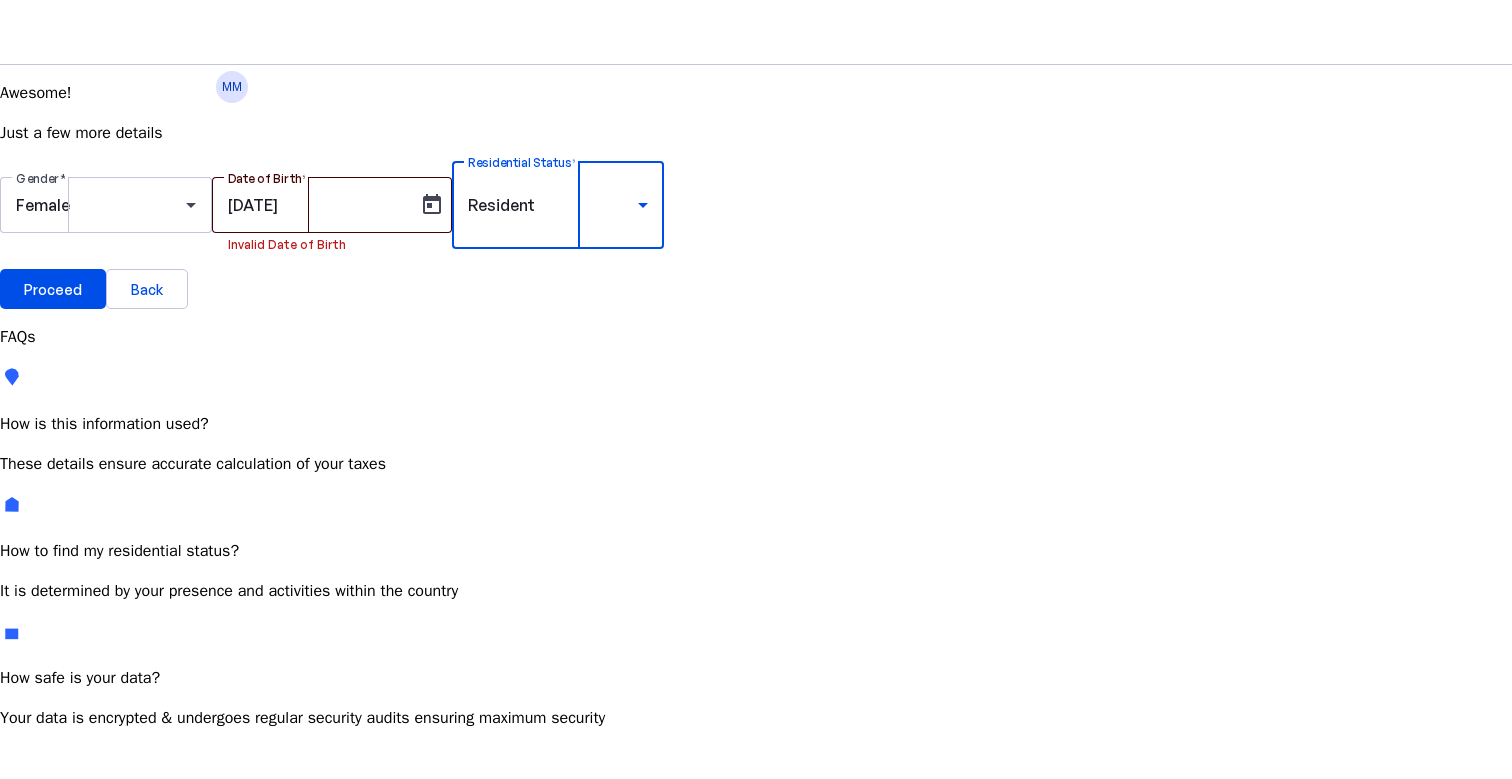 click on "[DATE]" at bounding box center [318, 205] 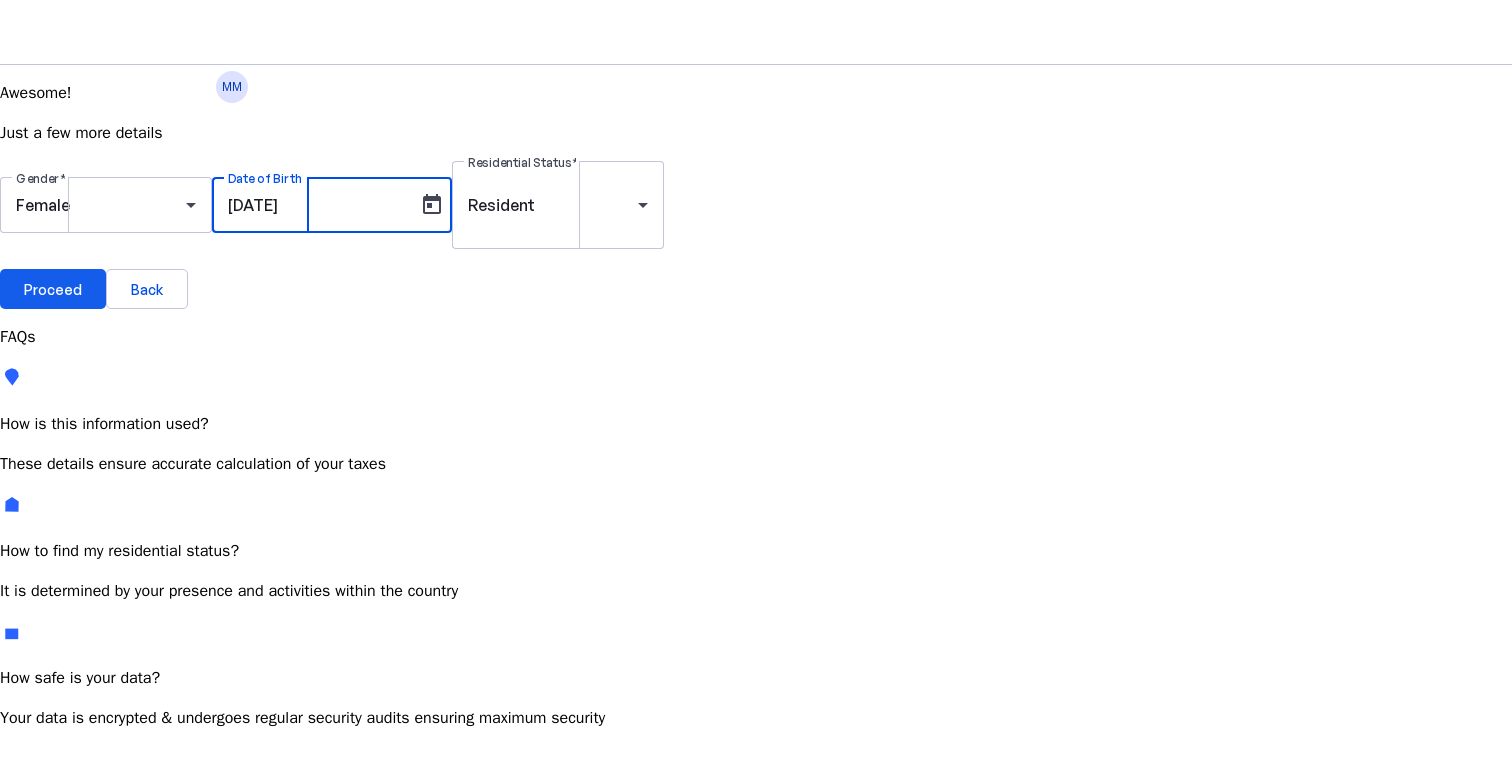 type on "[DATE]" 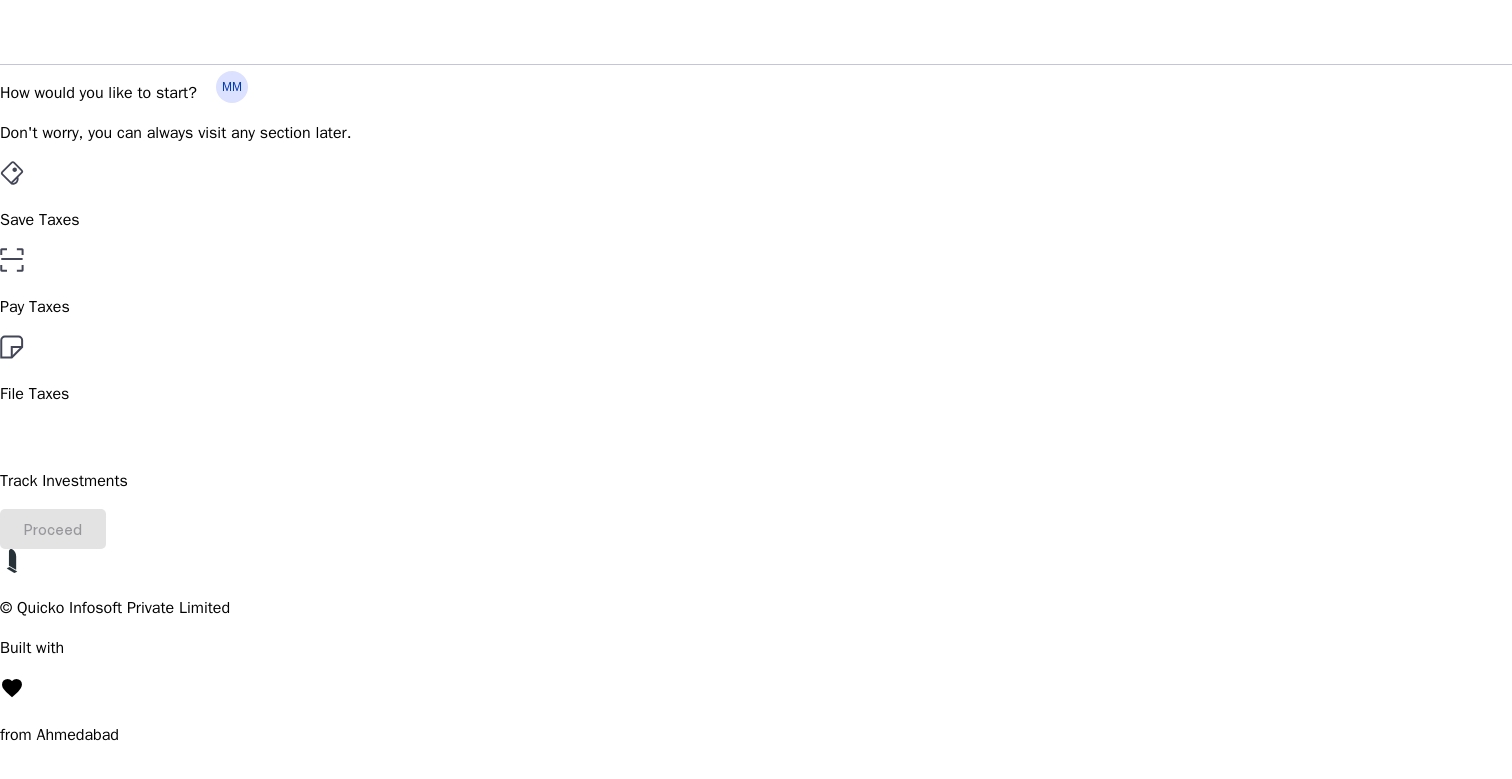 click on "Save Taxes" at bounding box center [756, 196] 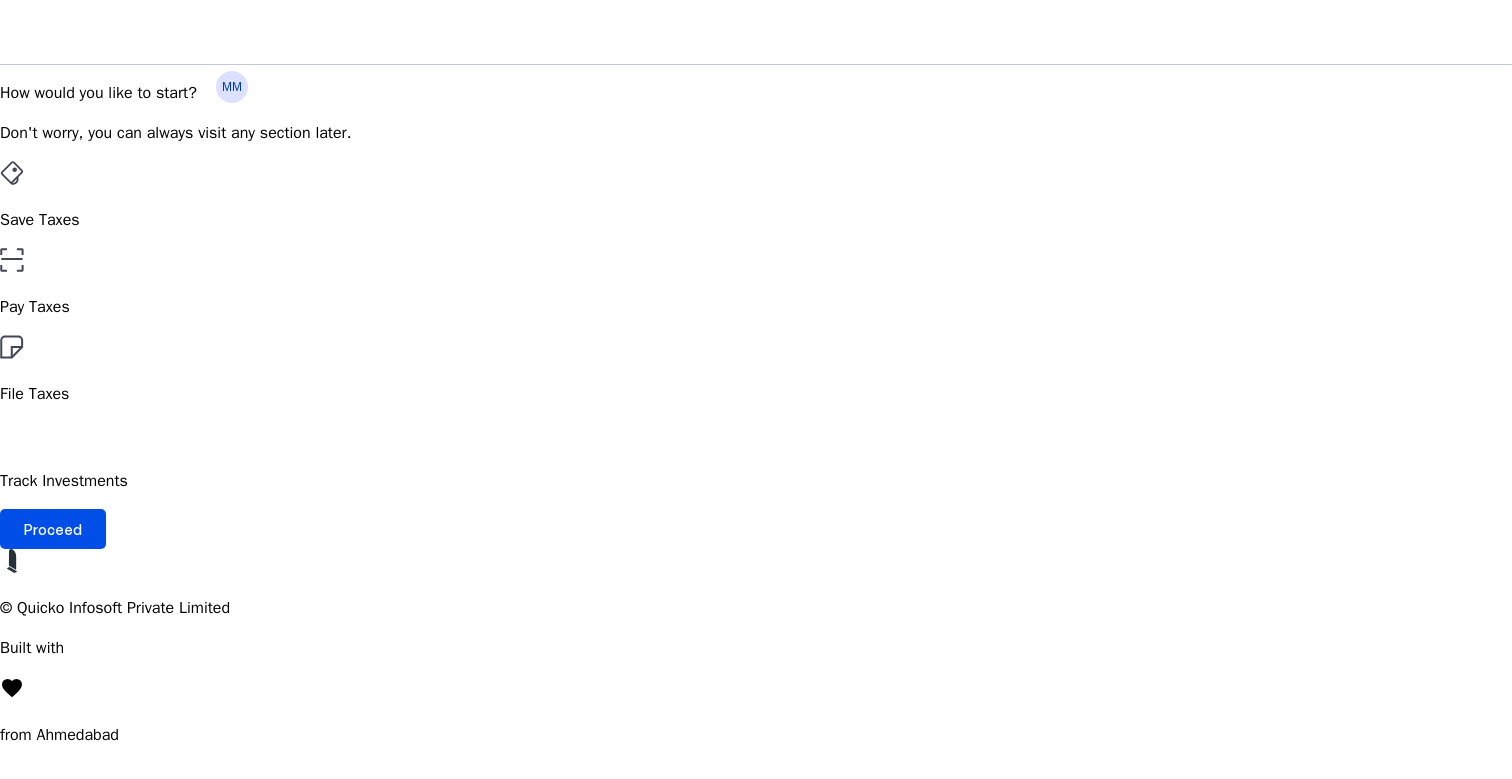 click on "File Taxes" at bounding box center (756, 307) 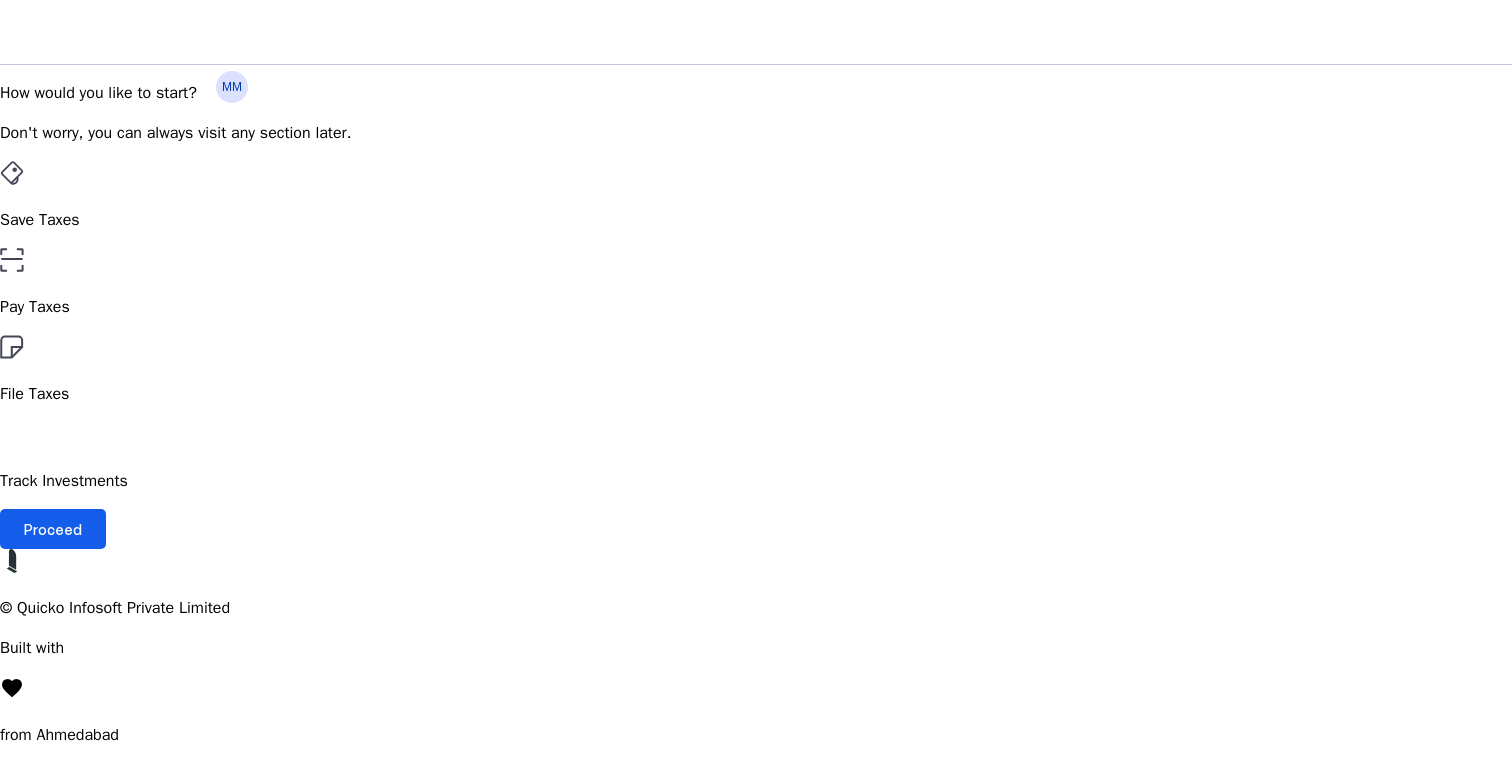 click on "Proceed" at bounding box center (53, 529) 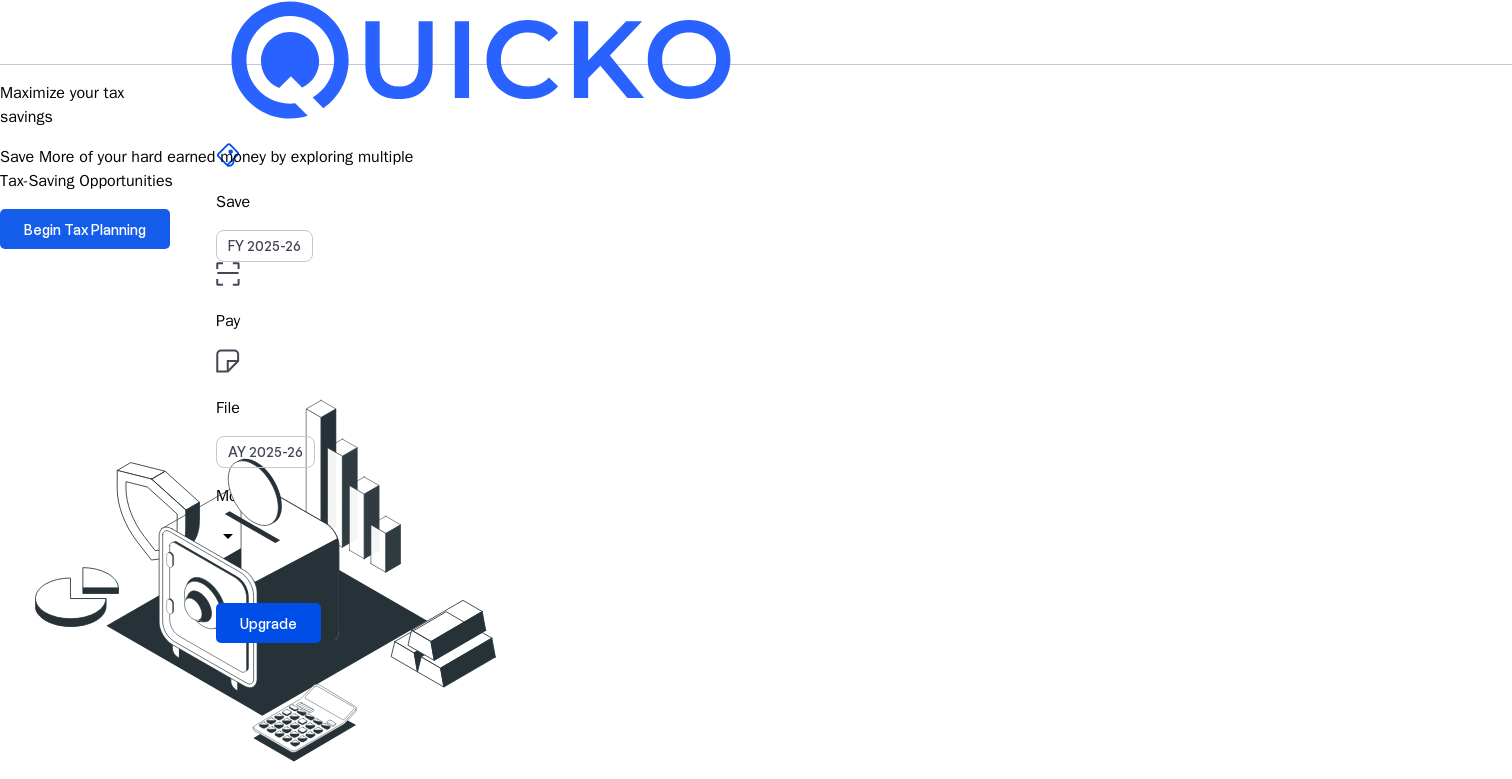 click at bounding box center (85, 229) 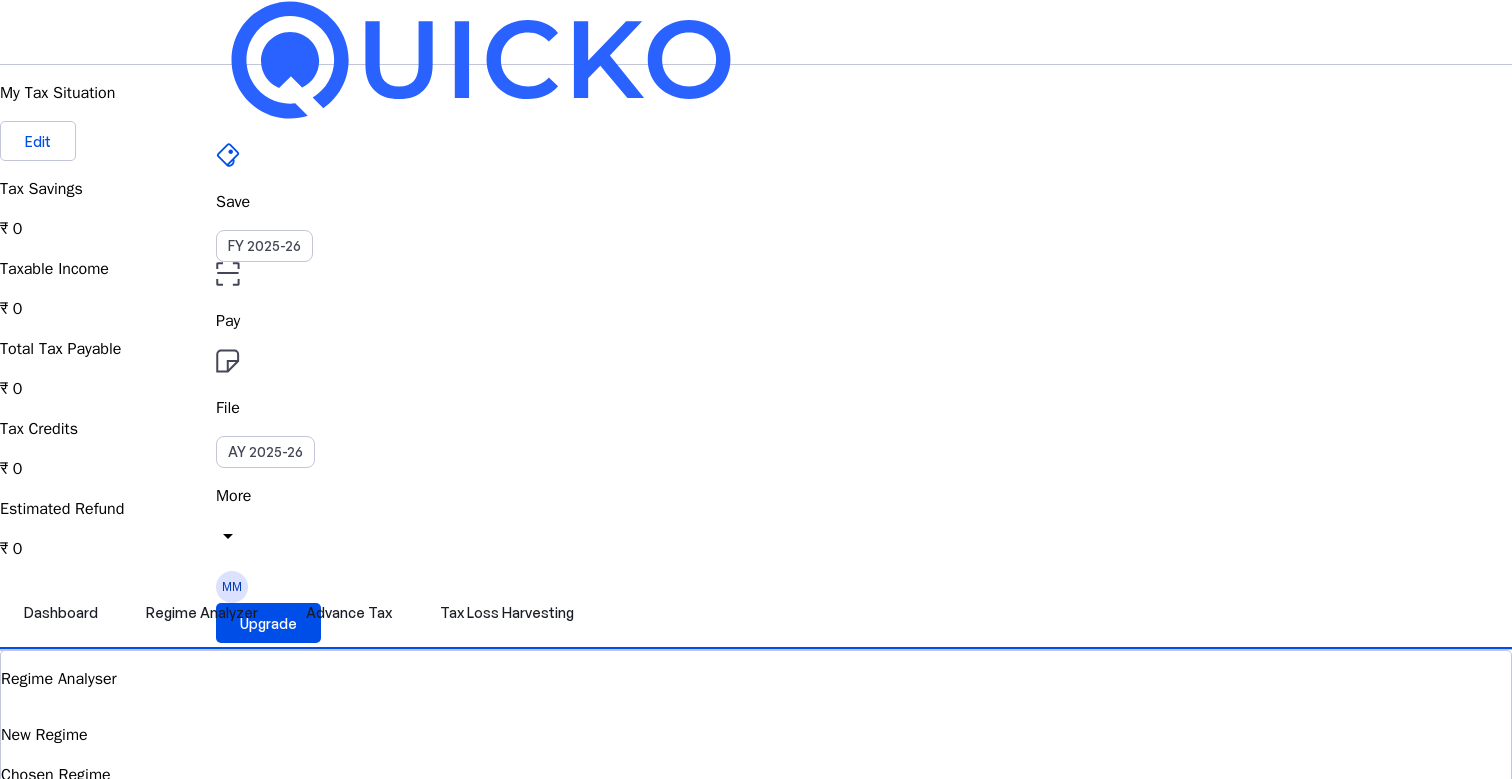 scroll, scrollTop: 0, scrollLeft: 0, axis: both 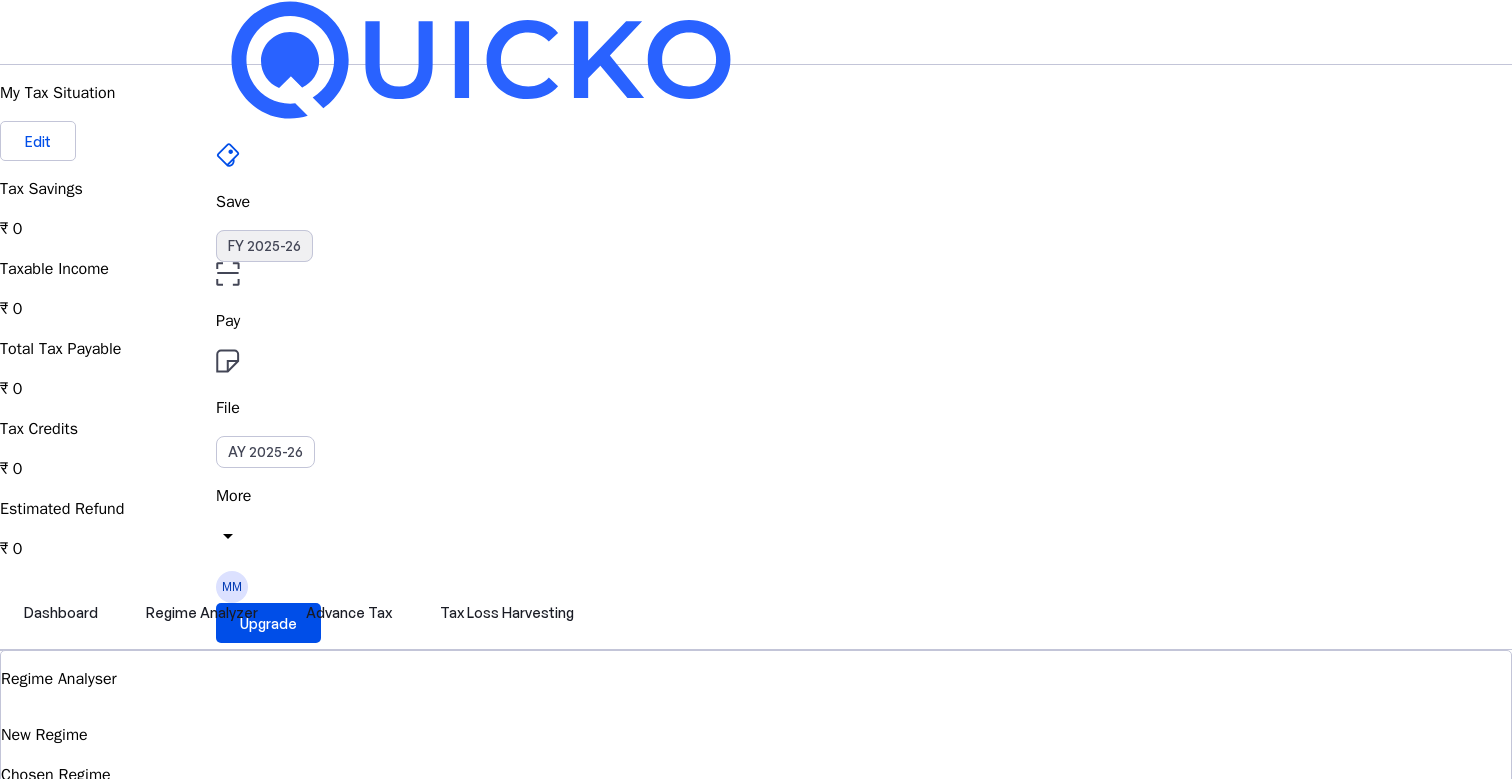 click on "FY 2025-26" at bounding box center (264, 246) 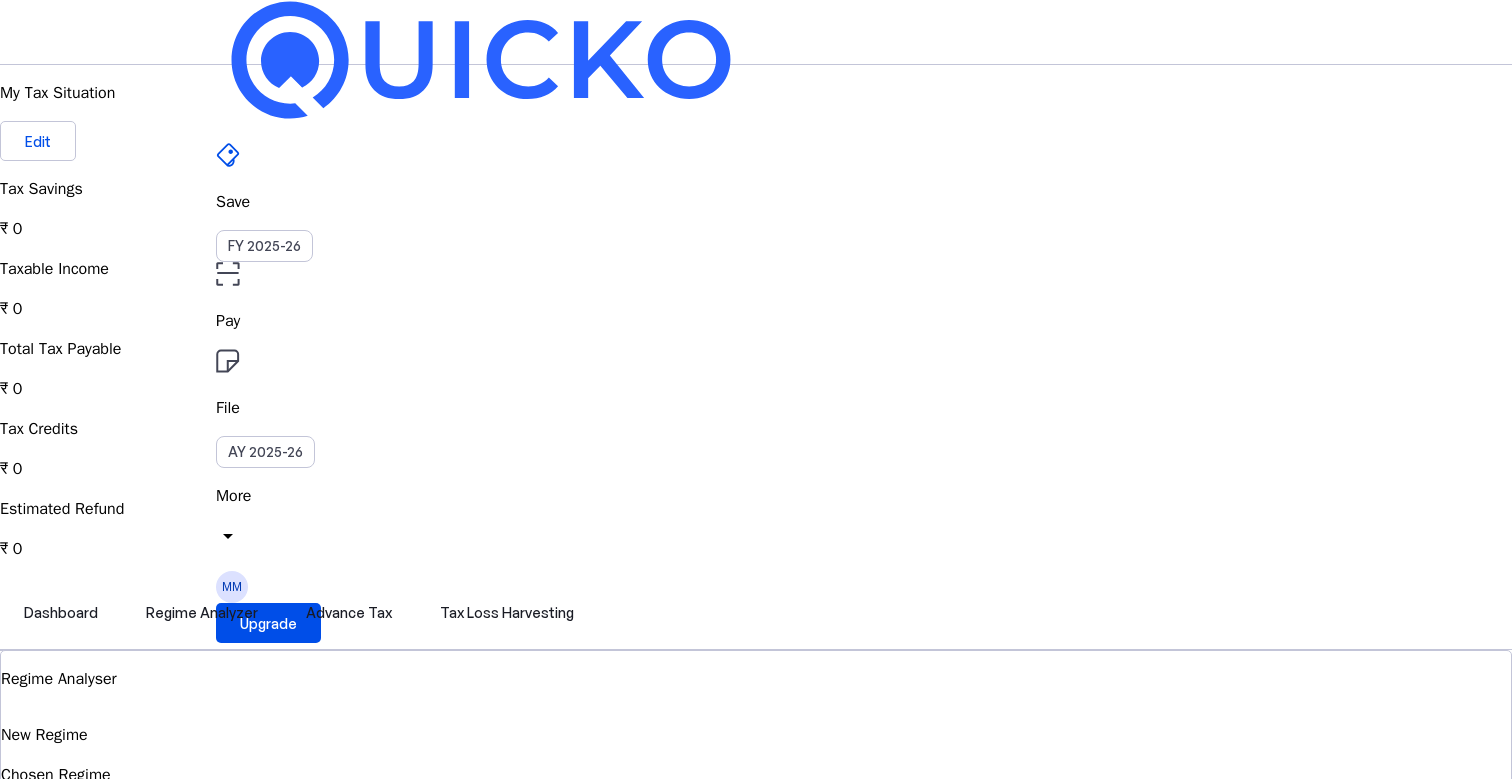 click on "Save FY 2025-26  Pay   File AY 2025-26  More  arrow_drop_down  MM   Upgrade" at bounding box center (756, 32) 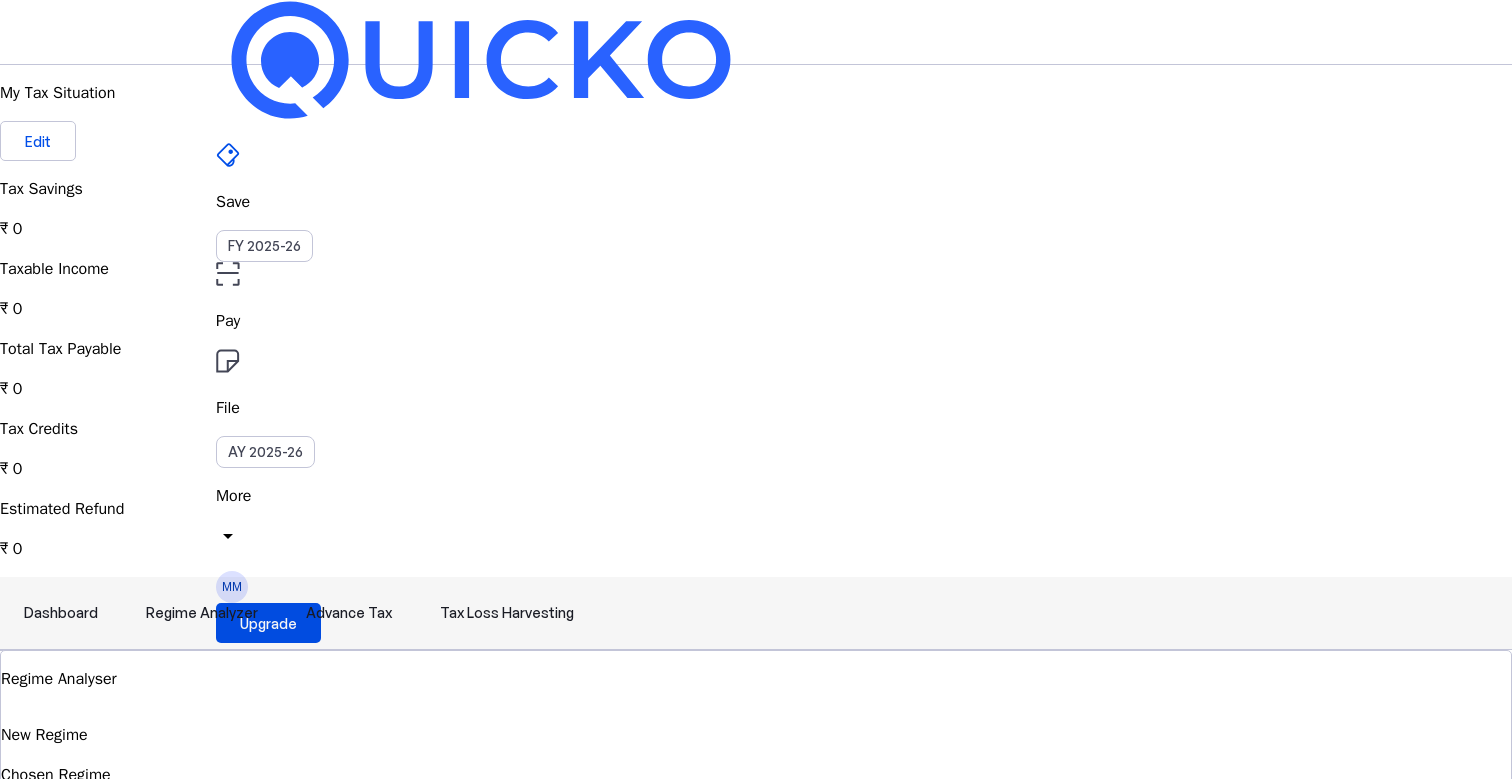click on "Dashboard" at bounding box center [61, 613] 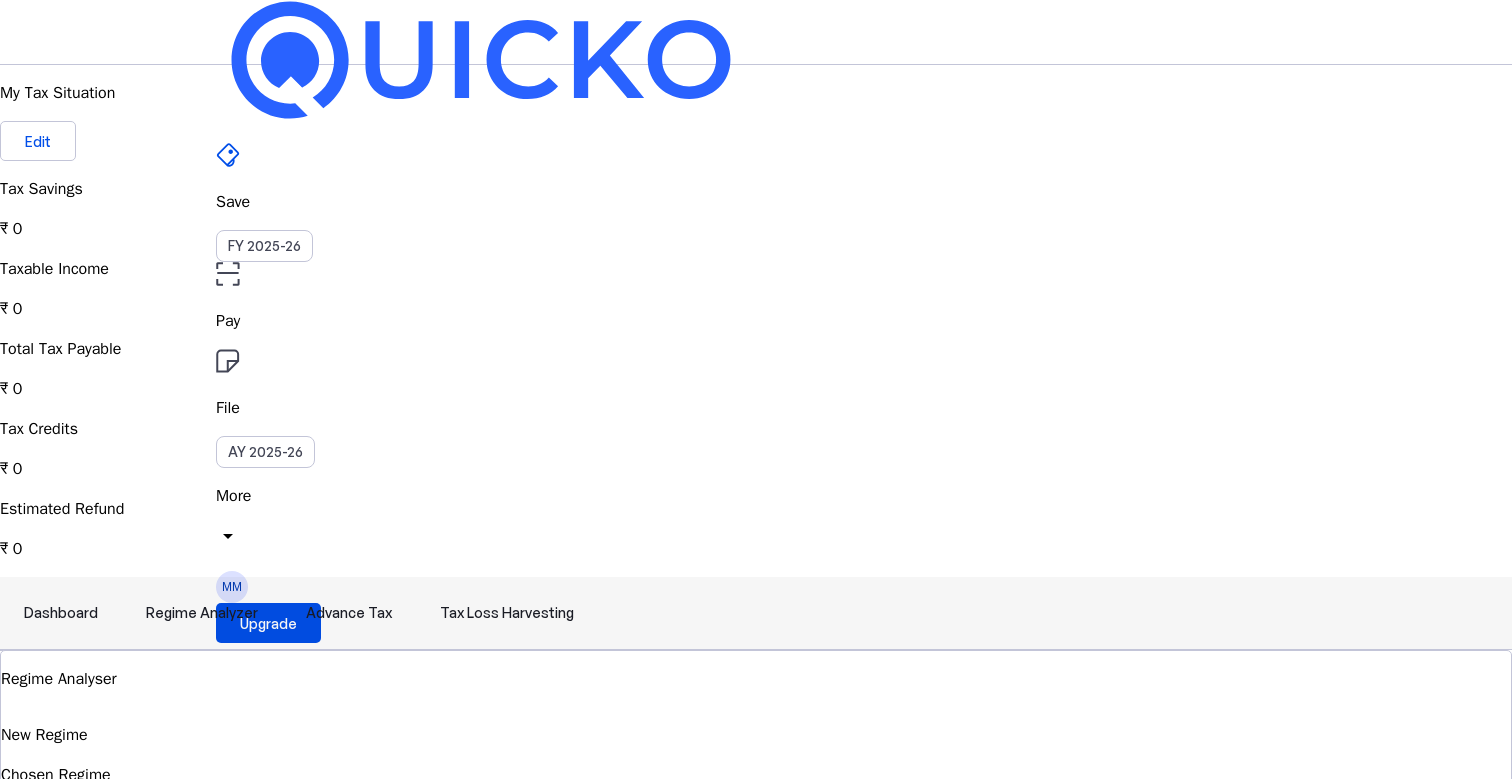 click on "Regime Analyzer" at bounding box center (202, 613) 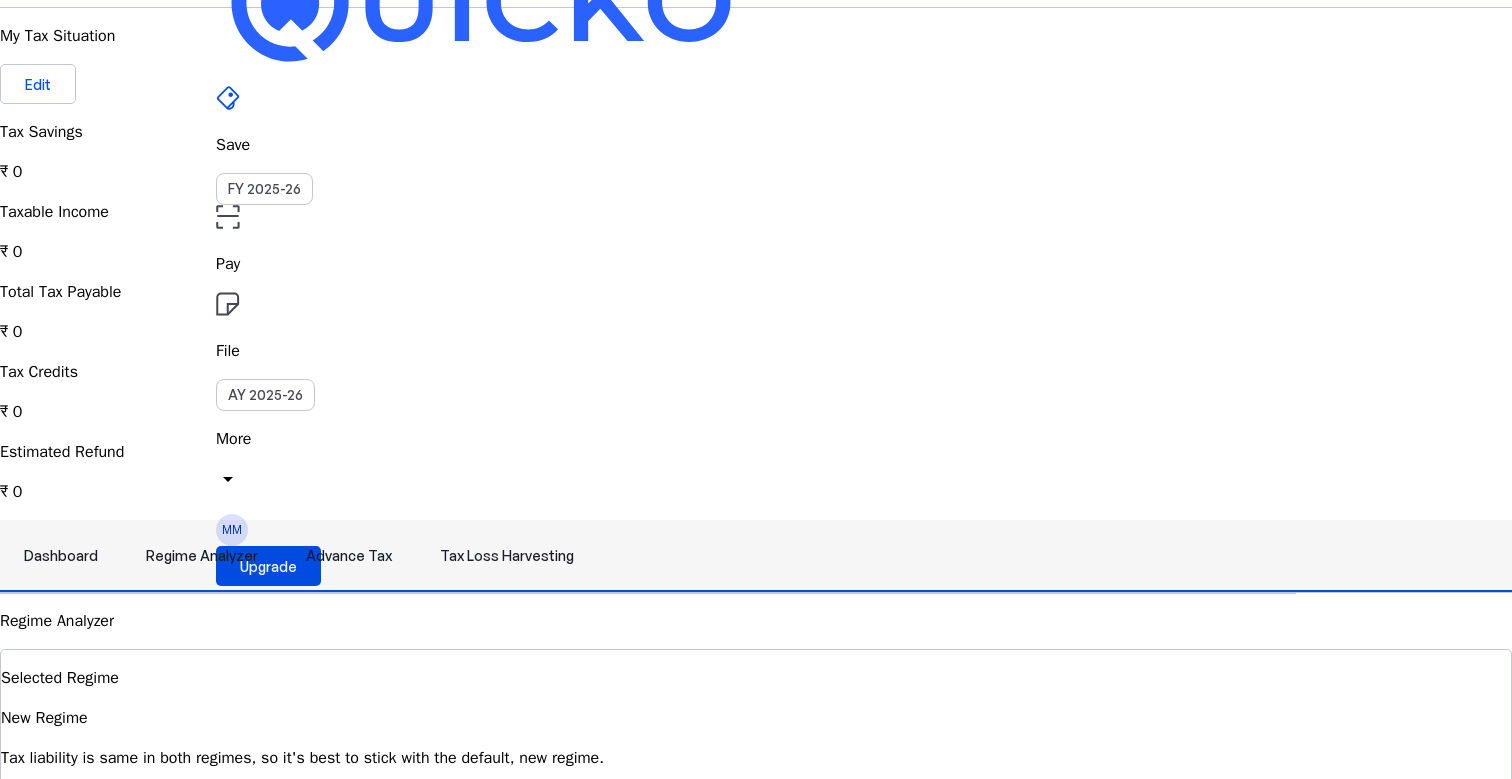 scroll, scrollTop: 83, scrollLeft: 0, axis: vertical 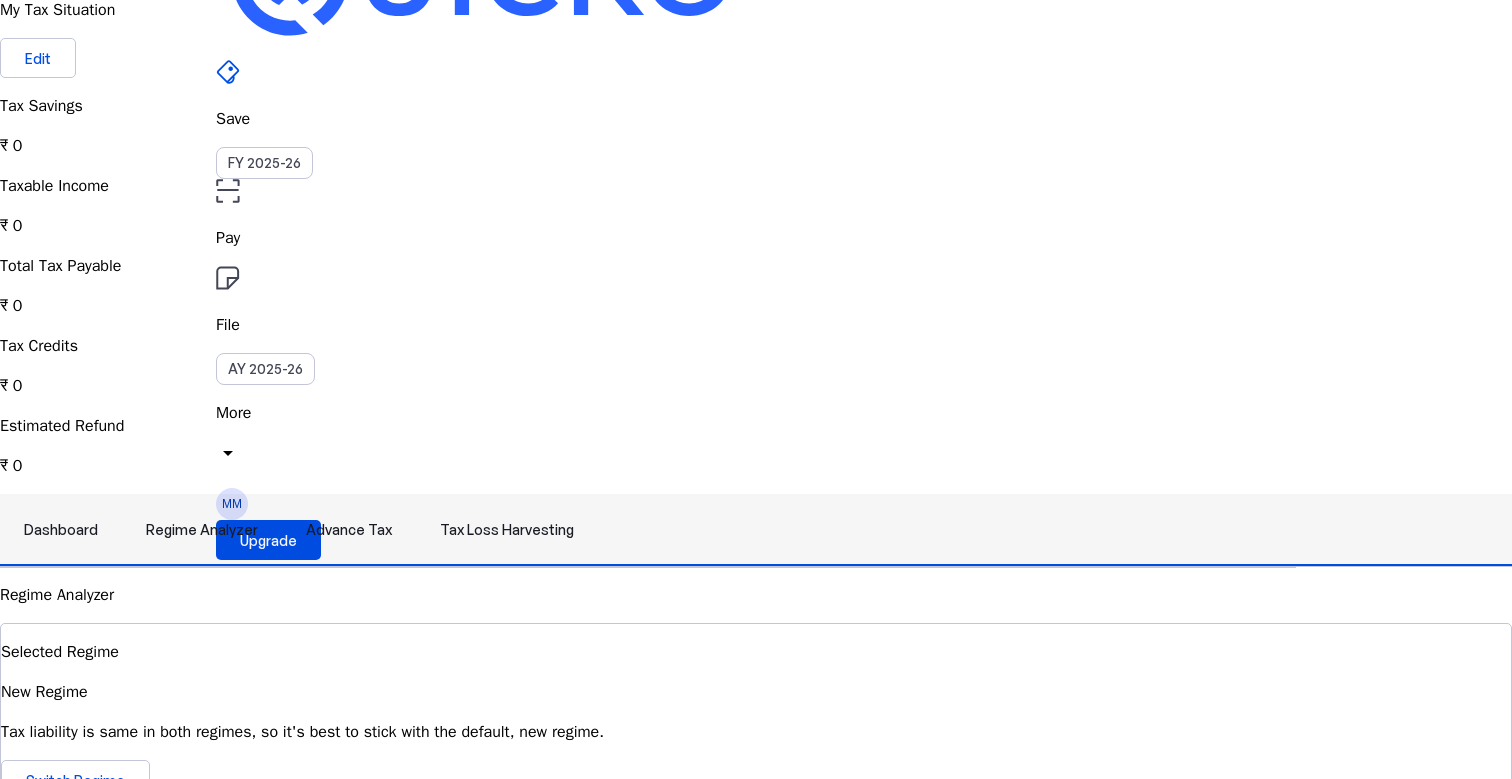 click on "Advance Tax" at bounding box center (349, 530) 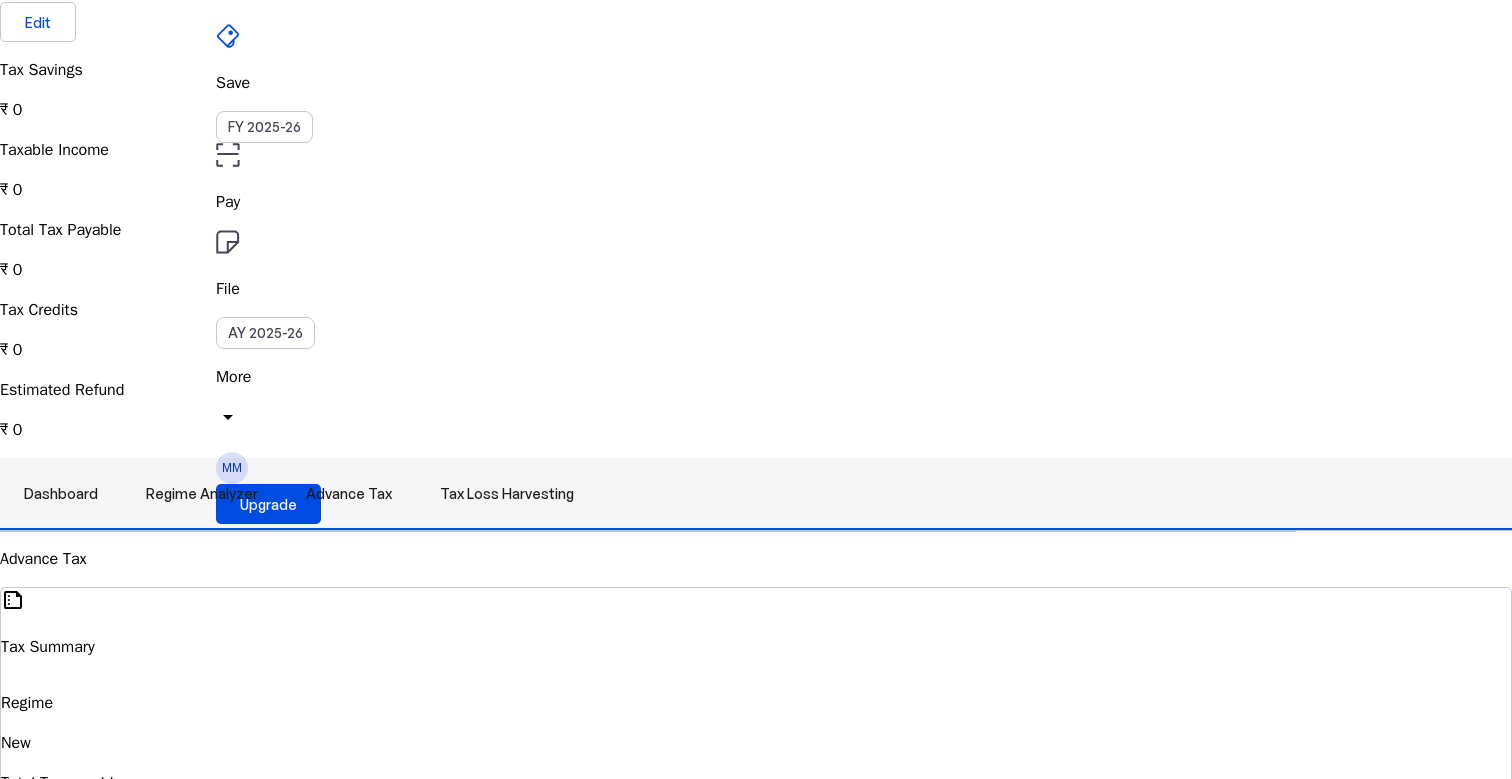 scroll, scrollTop: 161, scrollLeft: 0, axis: vertical 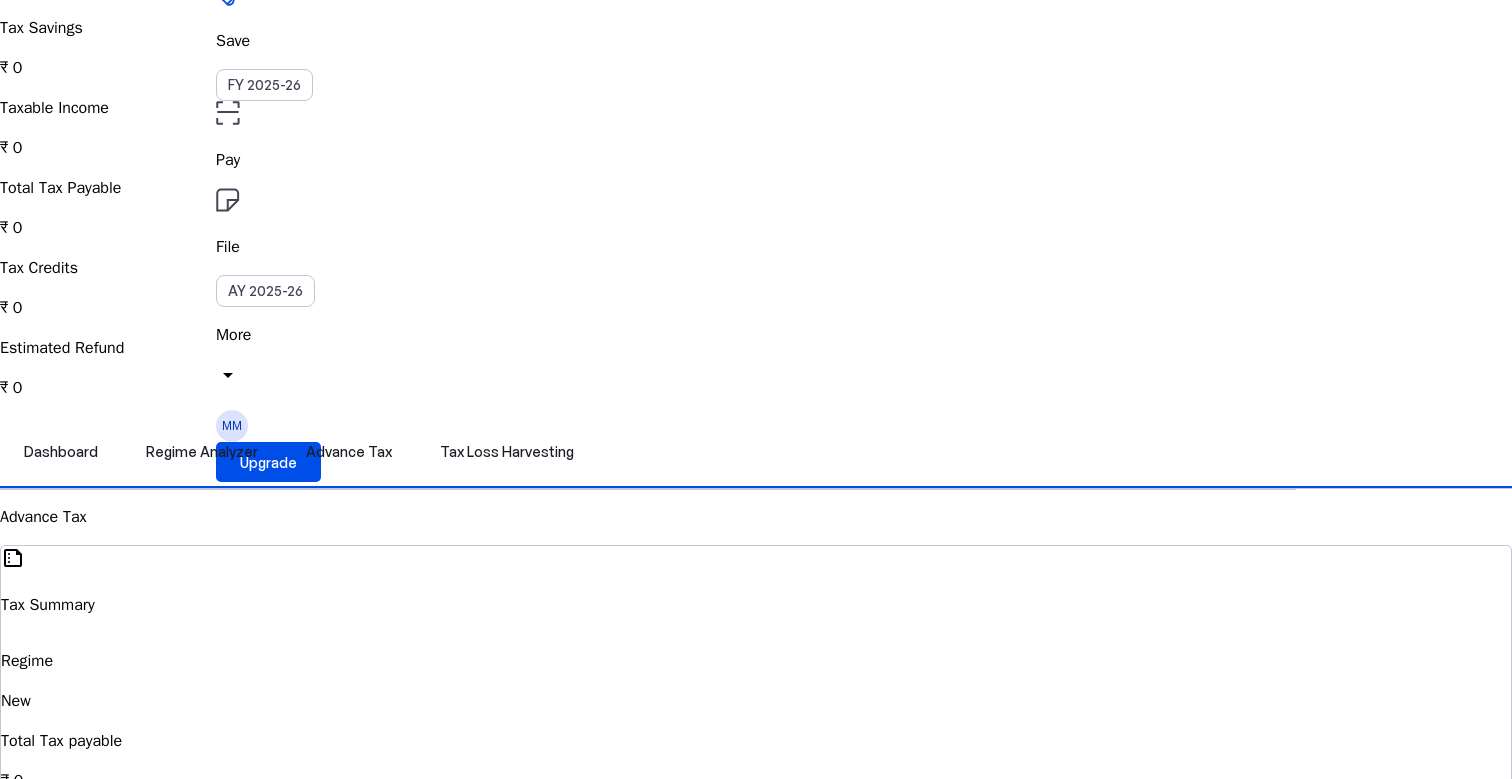 click on "Dashboard   Regime Analyzer   Advance Tax   Tax Loss Harvesting" at bounding box center [756, 452] 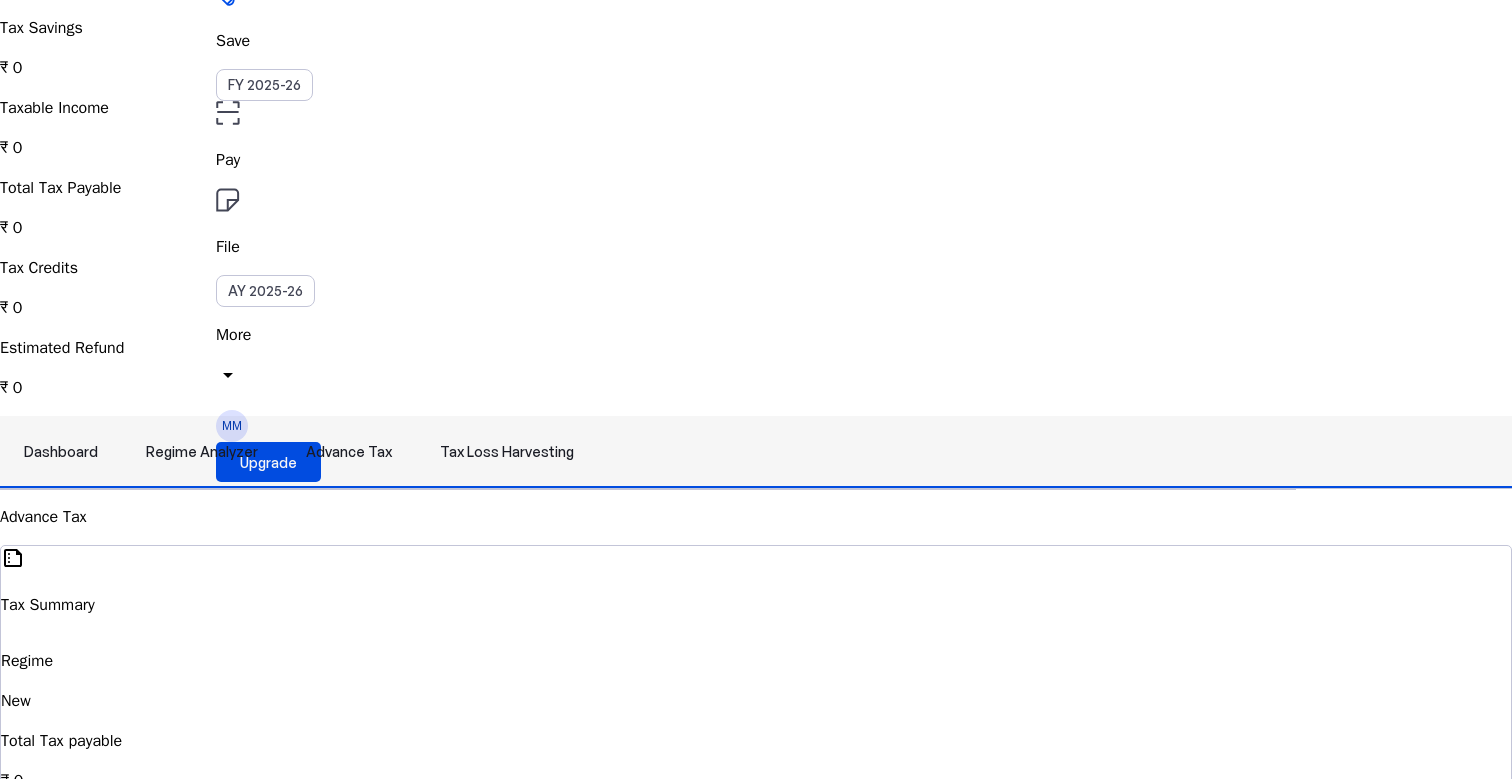 click on "Tax Loss Harvesting" at bounding box center (507, 452) 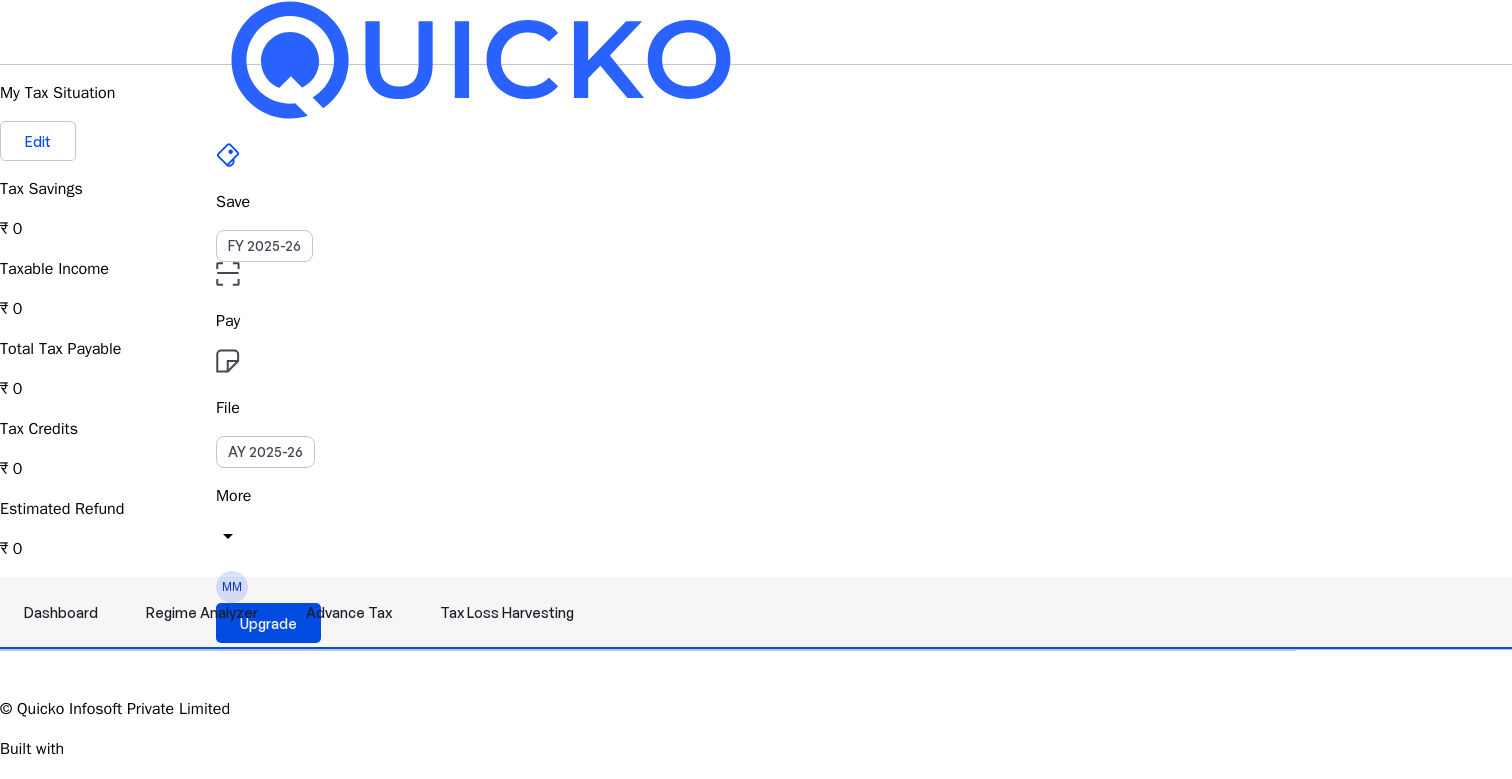 click on "Regime Analyzer" at bounding box center (202, 613) 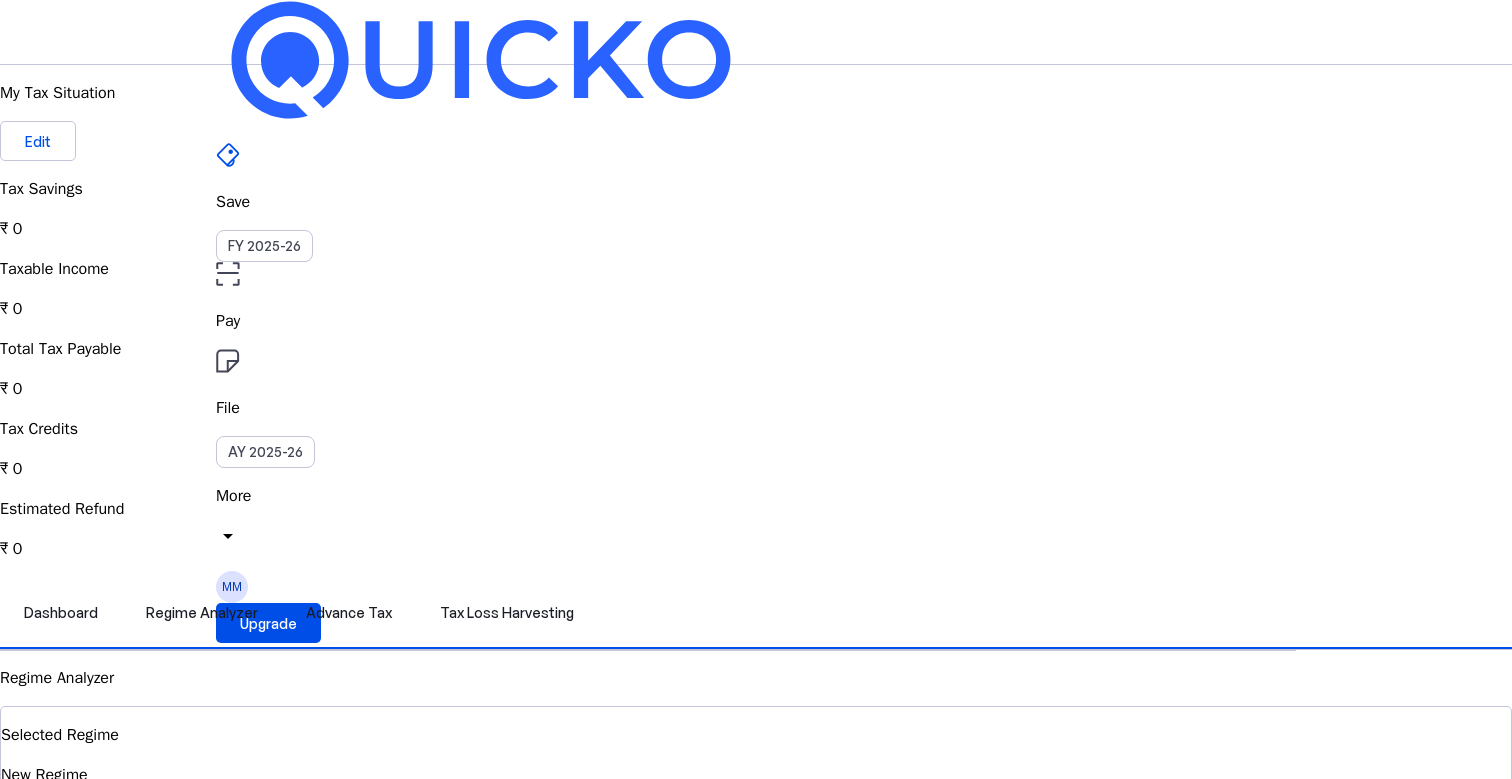click at bounding box center [228, 274] 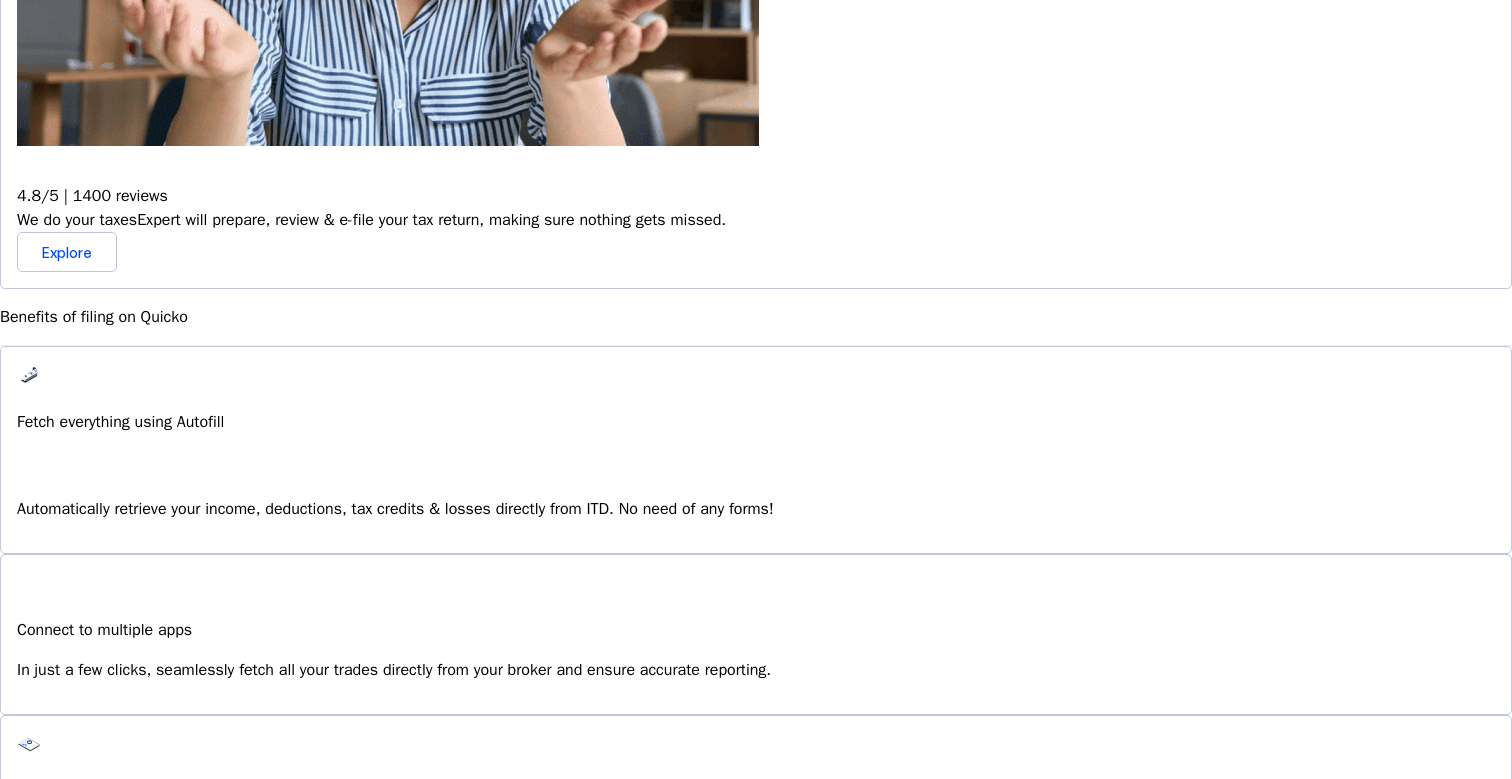 scroll, scrollTop: 1130, scrollLeft: 0, axis: vertical 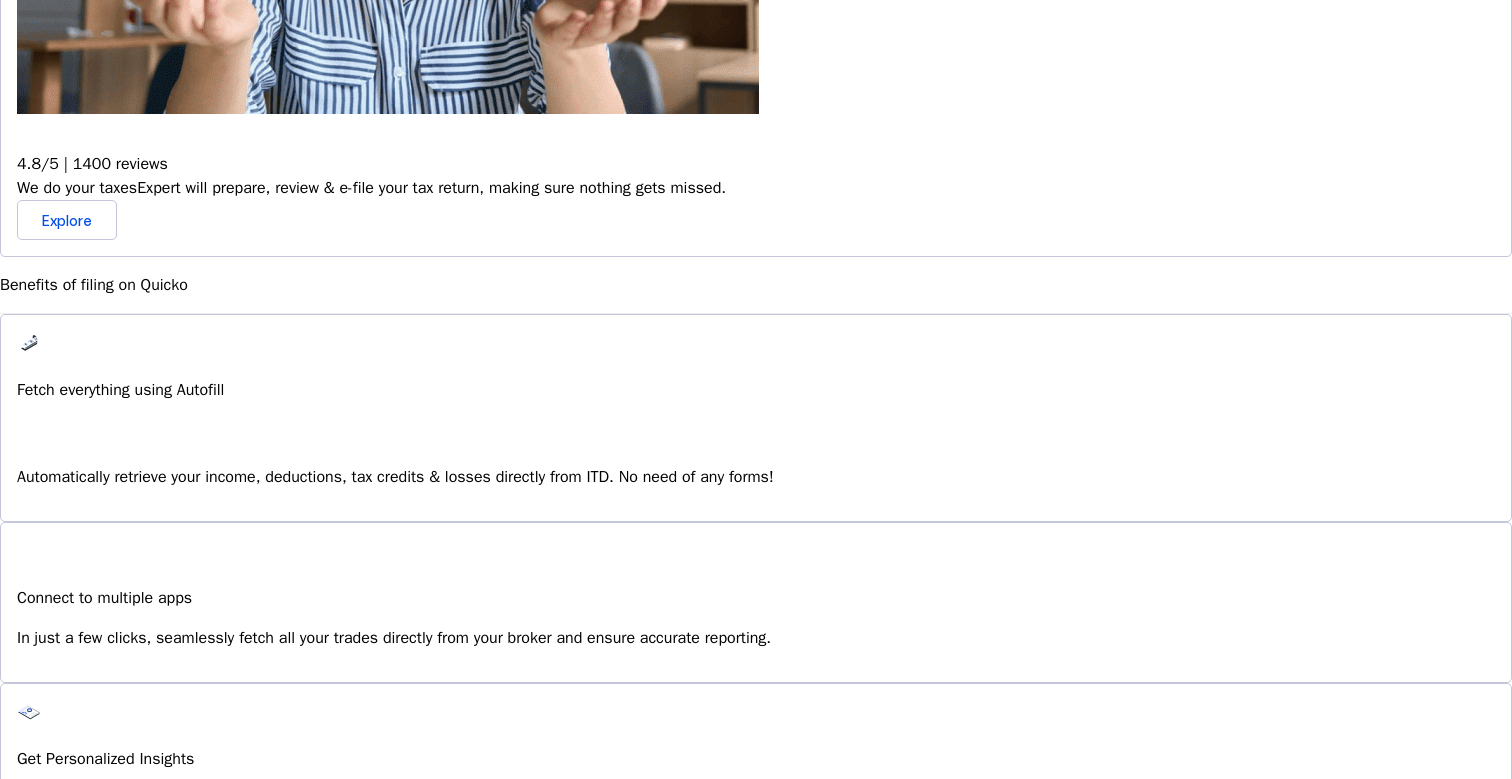 click on "Make amendments to your tax return. Start by preparing your revised return on Quicko." at bounding box center (756, 1153) 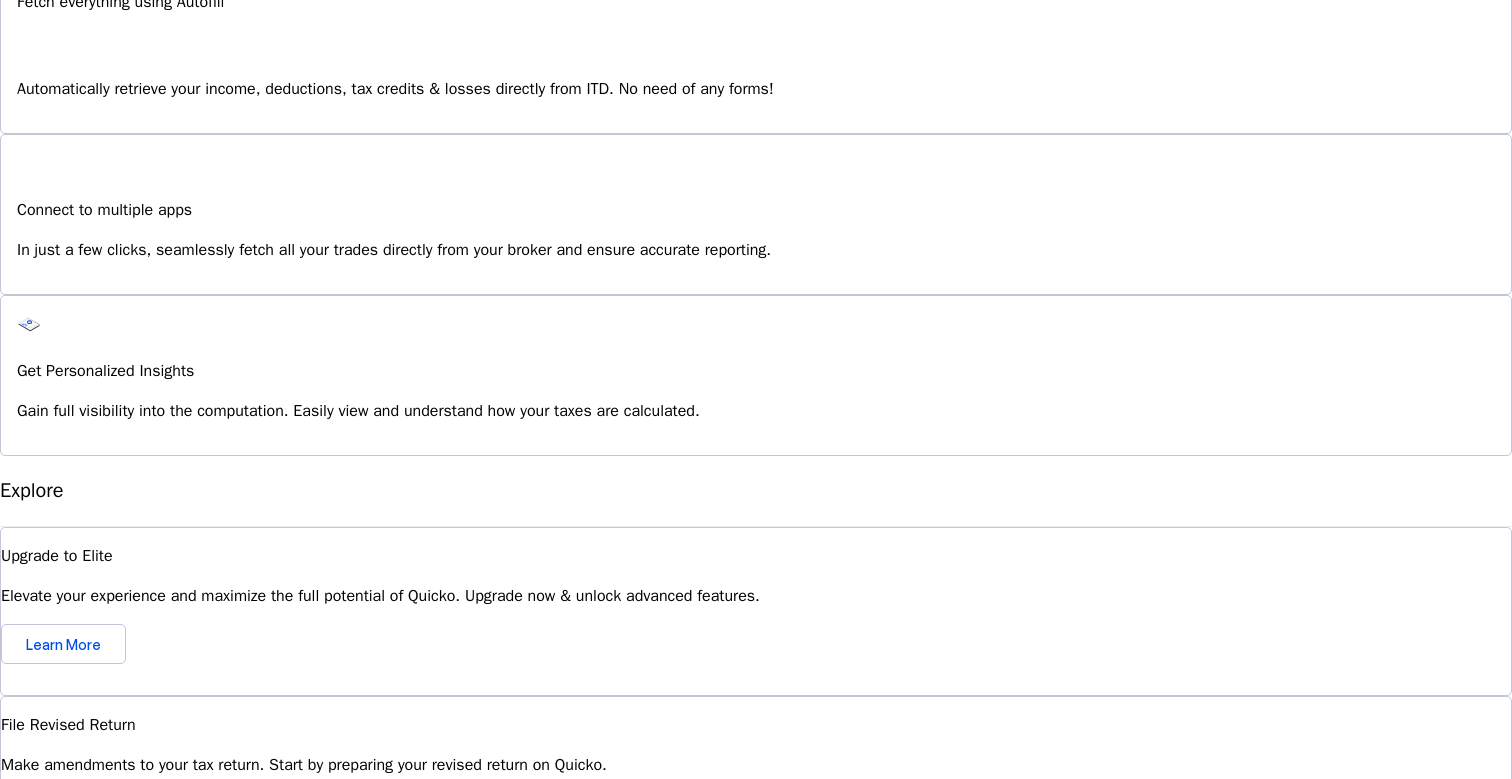 scroll, scrollTop: 1630, scrollLeft: 0, axis: vertical 